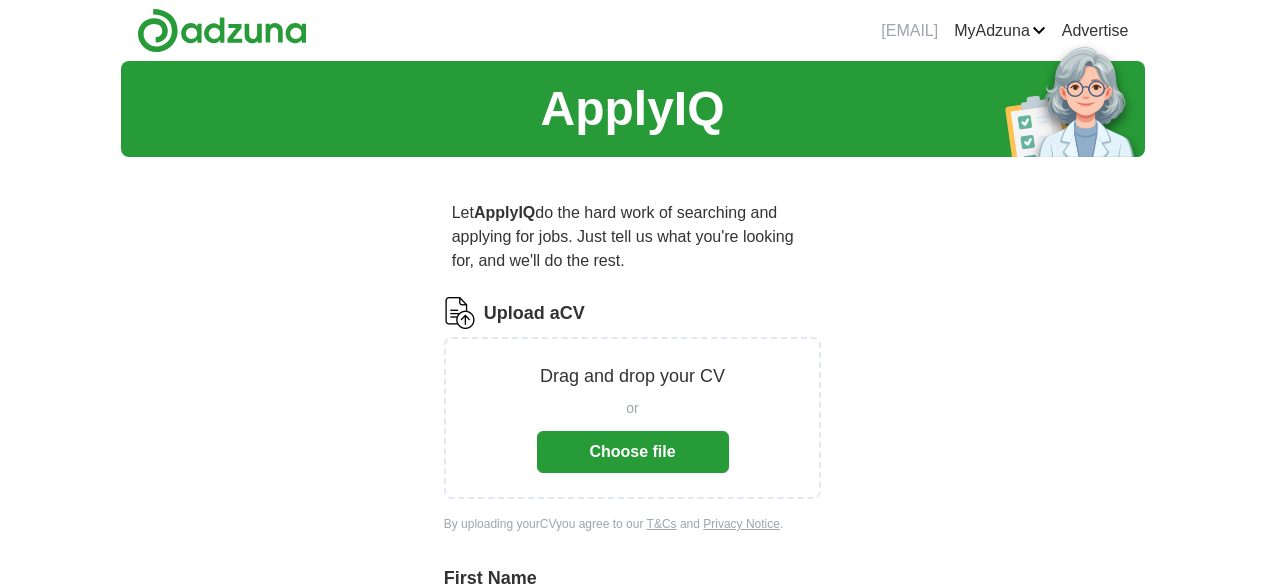 scroll, scrollTop: 0, scrollLeft: 0, axis: both 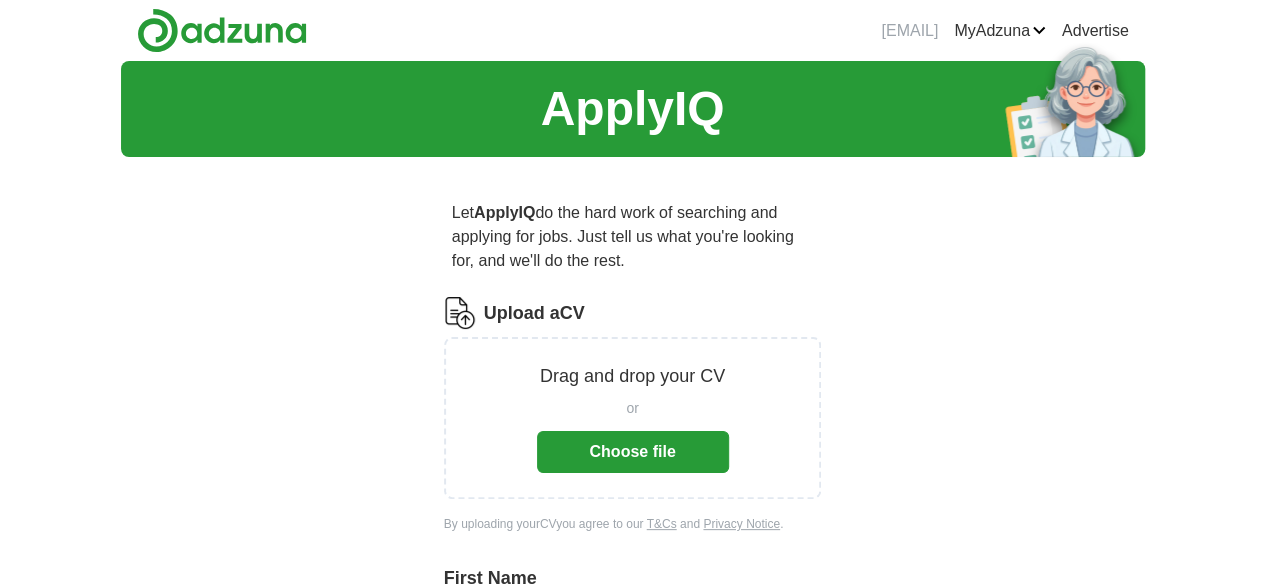 click on "Choose file" at bounding box center (633, 452) 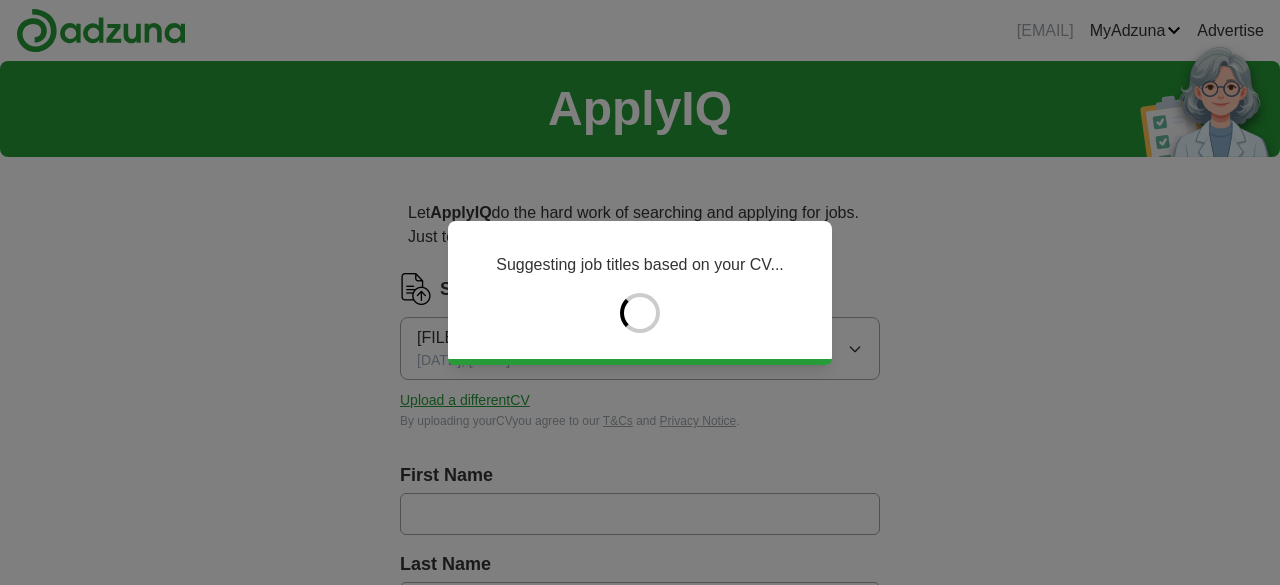type on "******" 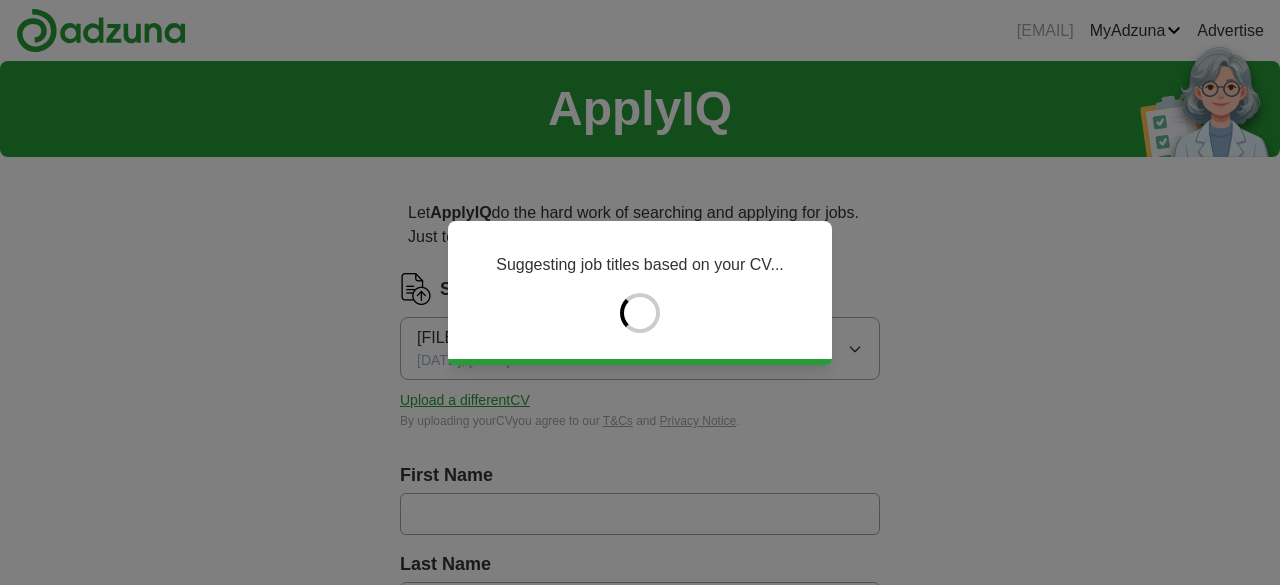 type on "********" 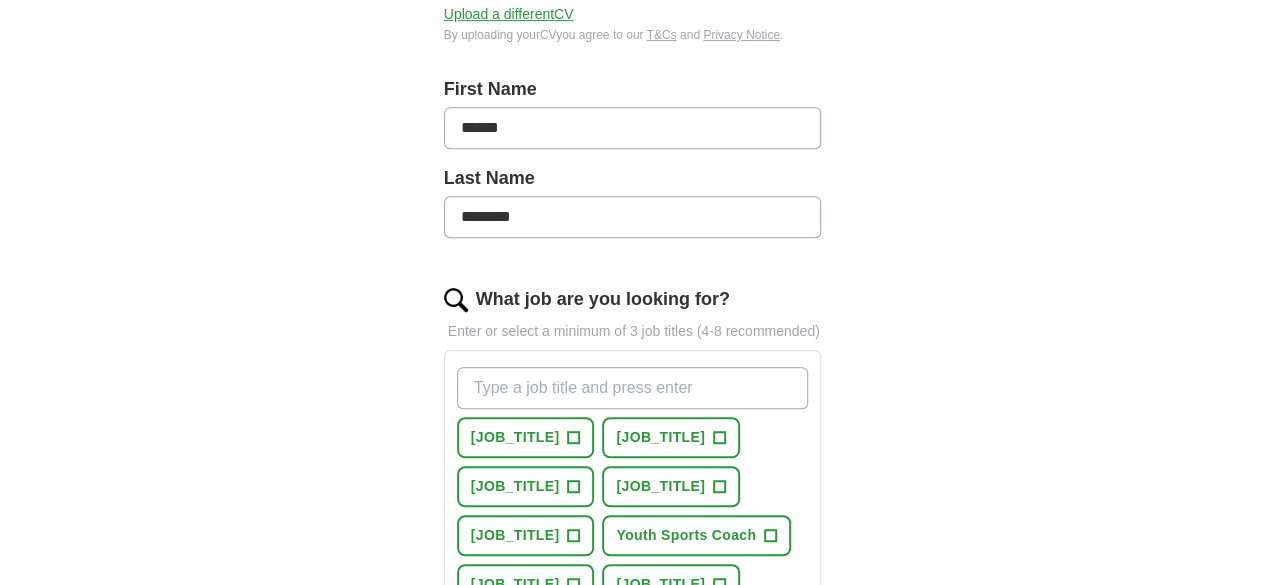scroll, scrollTop: 556, scrollLeft: 0, axis: vertical 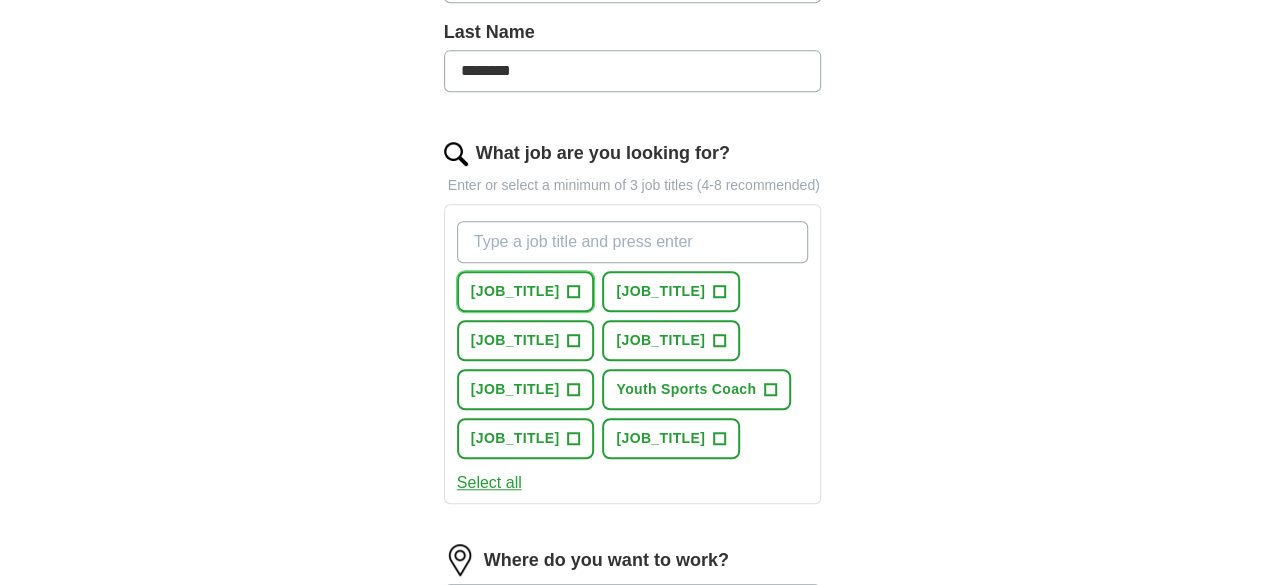 click on "+" at bounding box center (574, 292) 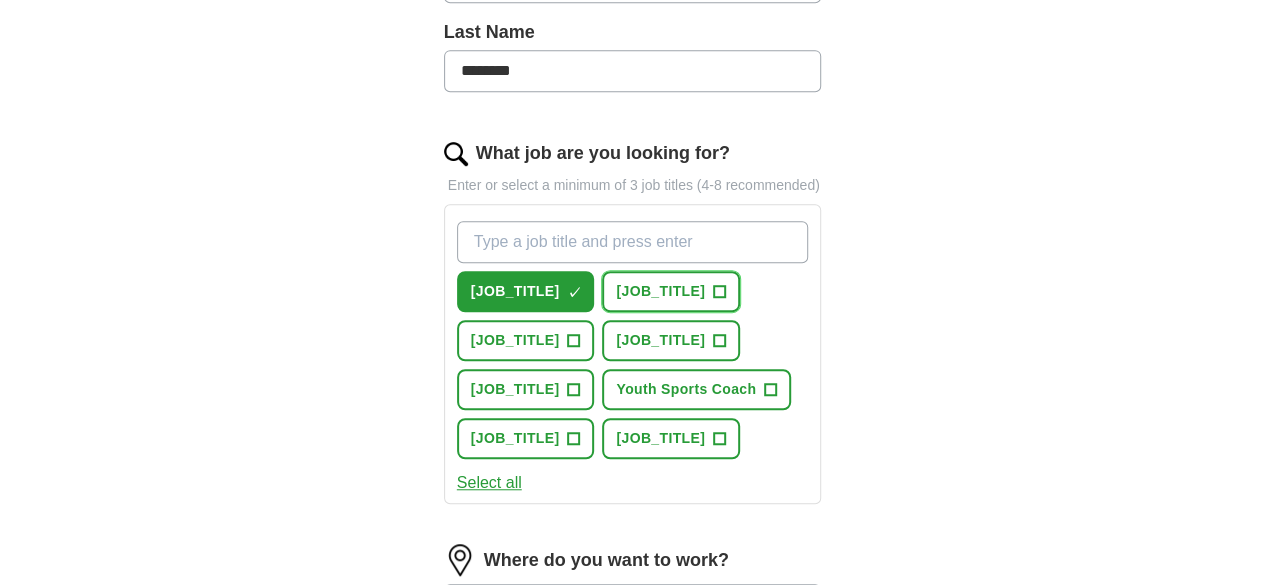click on "+" at bounding box center [719, 292] 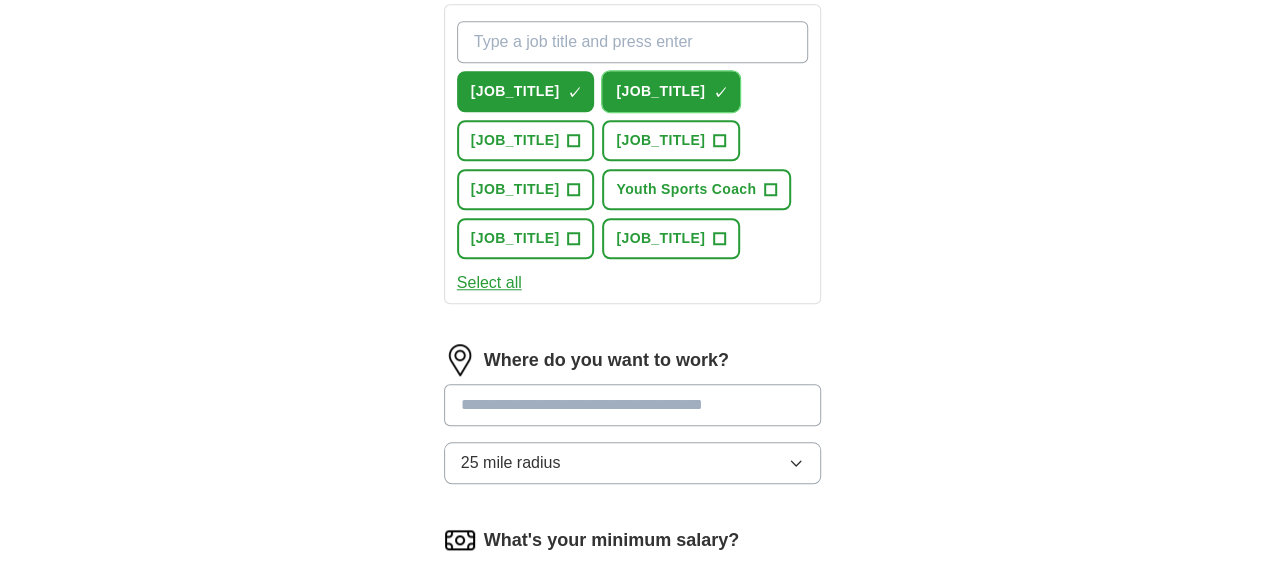scroll, scrollTop: 794, scrollLeft: 0, axis: vertical 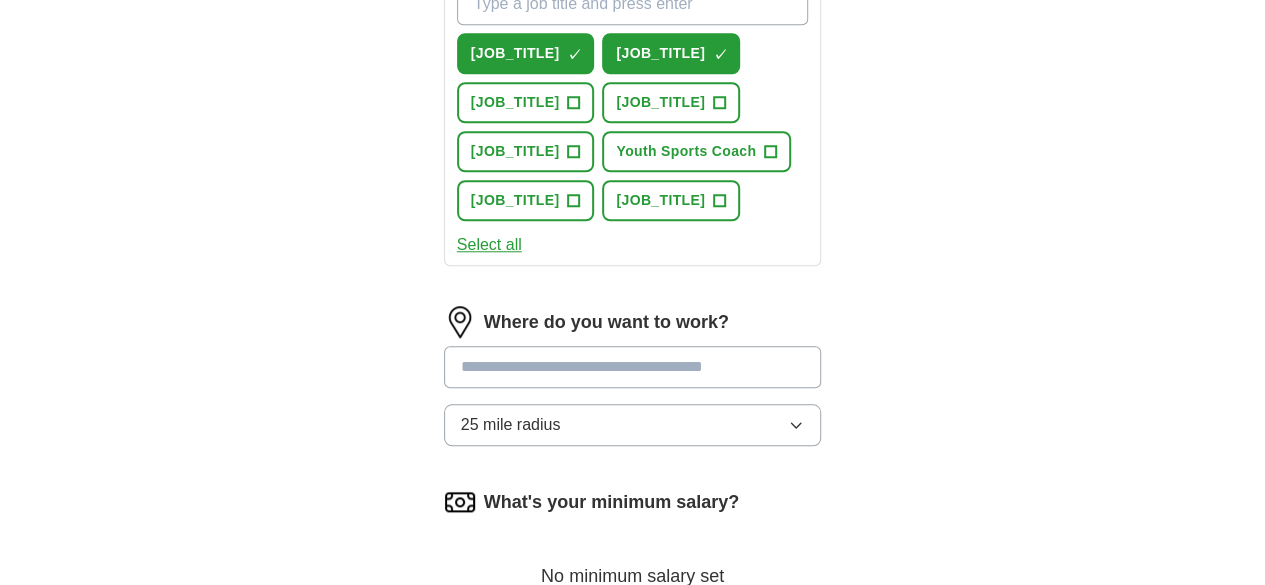 click at bounding box center [633, 367] 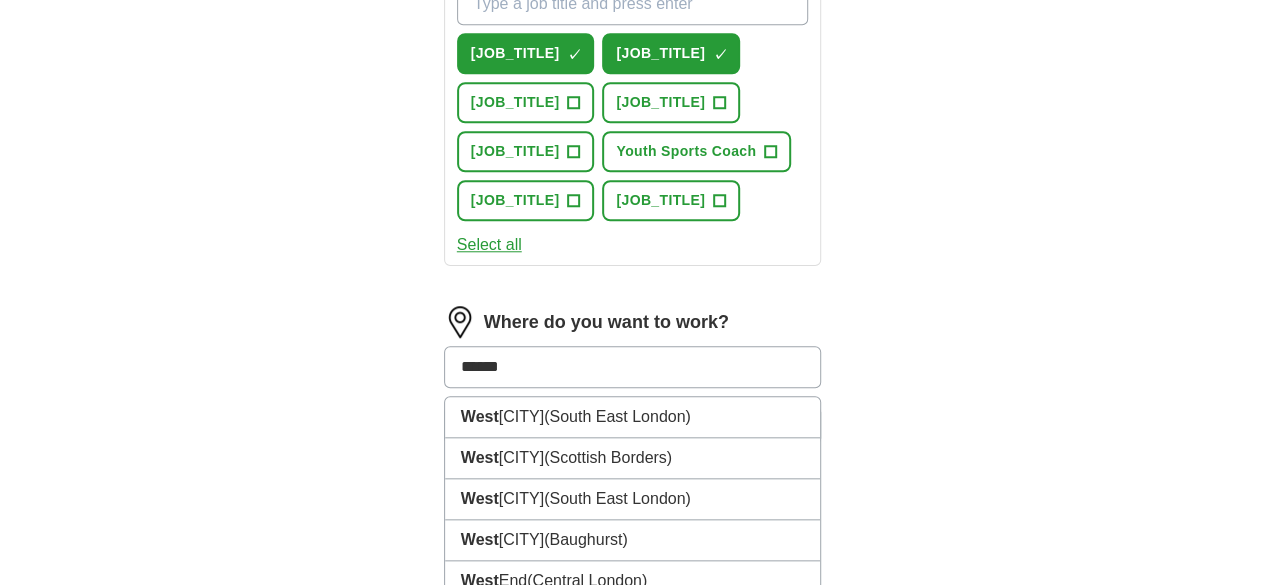 type on "*******" 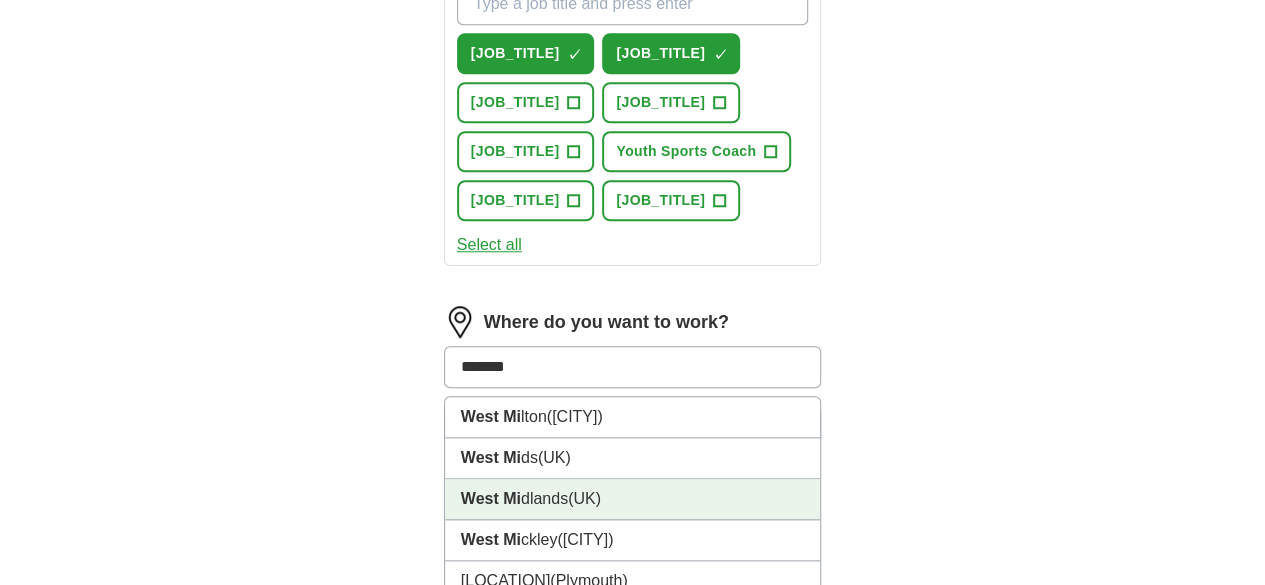click on "[LOCATION] ([COUNTRY])" at bounding box center (633, 499) 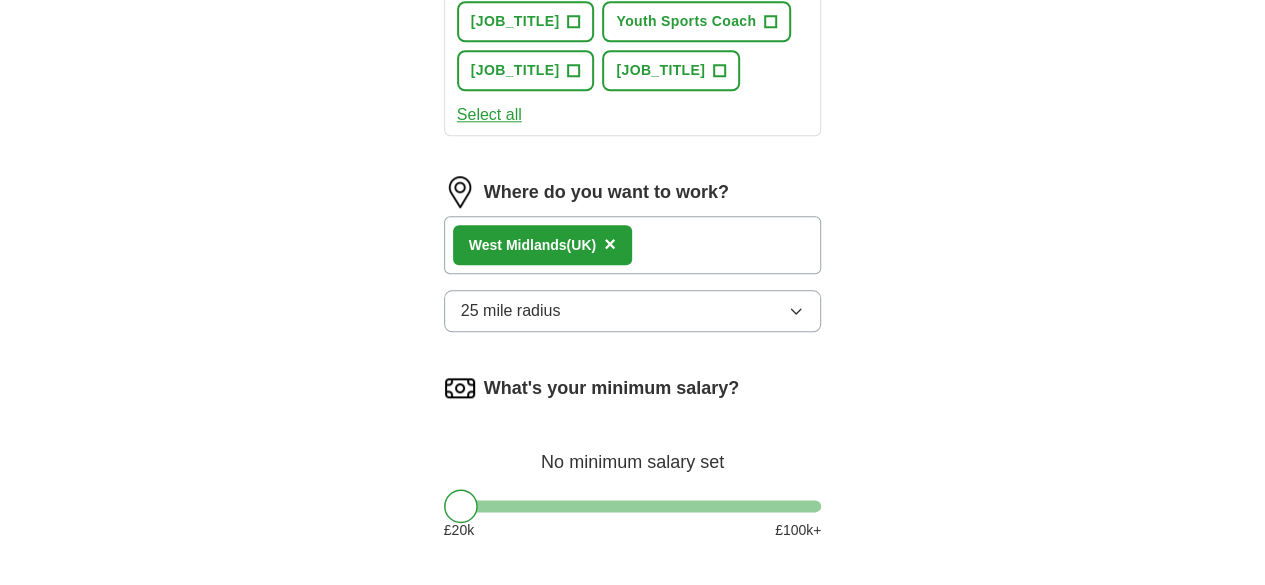 scroll, scrollTop: 1015, scrollLeft: 0, axis: vertical 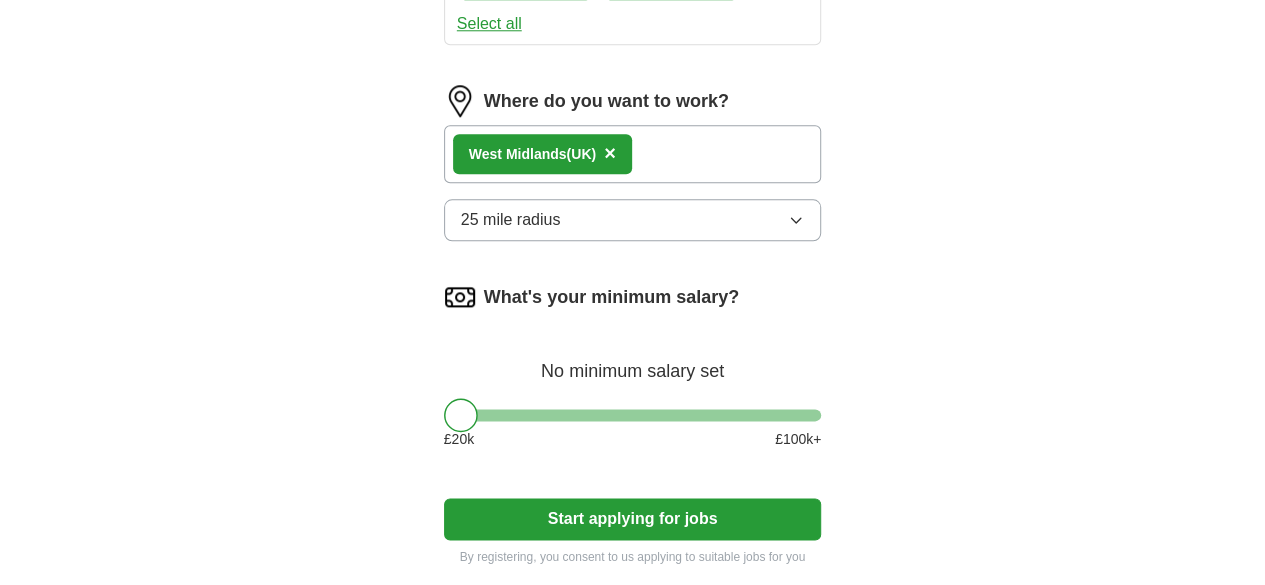 click on "25 mile radius" at bounding box center [633, 220] 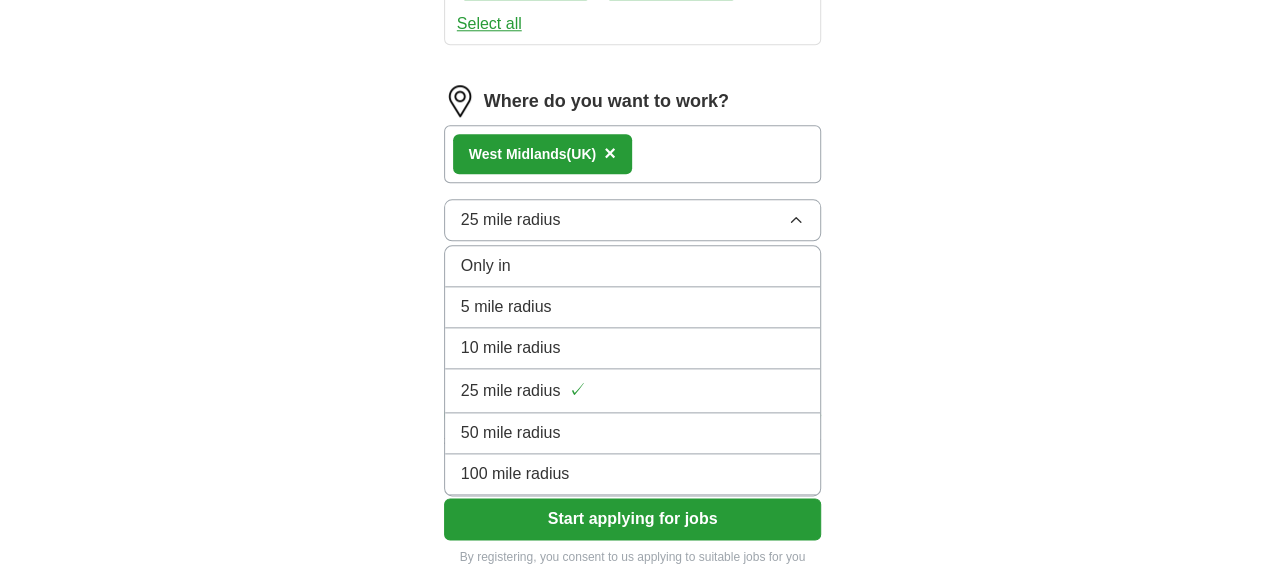 click on "50 mile radius" at bounding box center (633, 433) 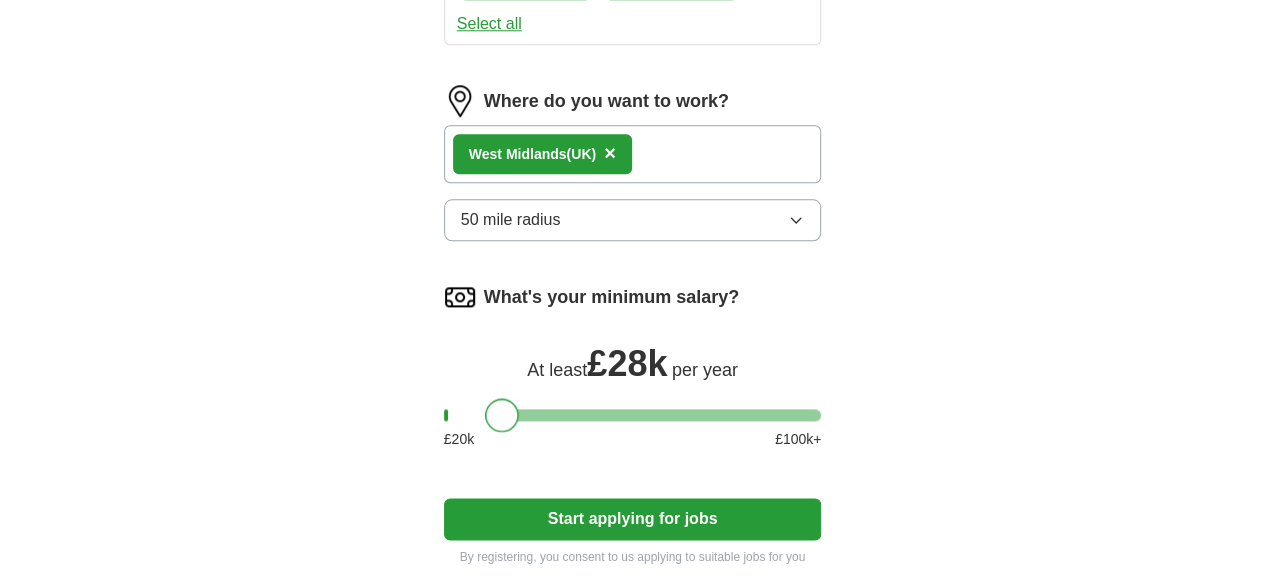 drag, startPoint x: 431, startPoint y: 469, endPoint x: 474, endPoint y: 499, distance: 52.43091 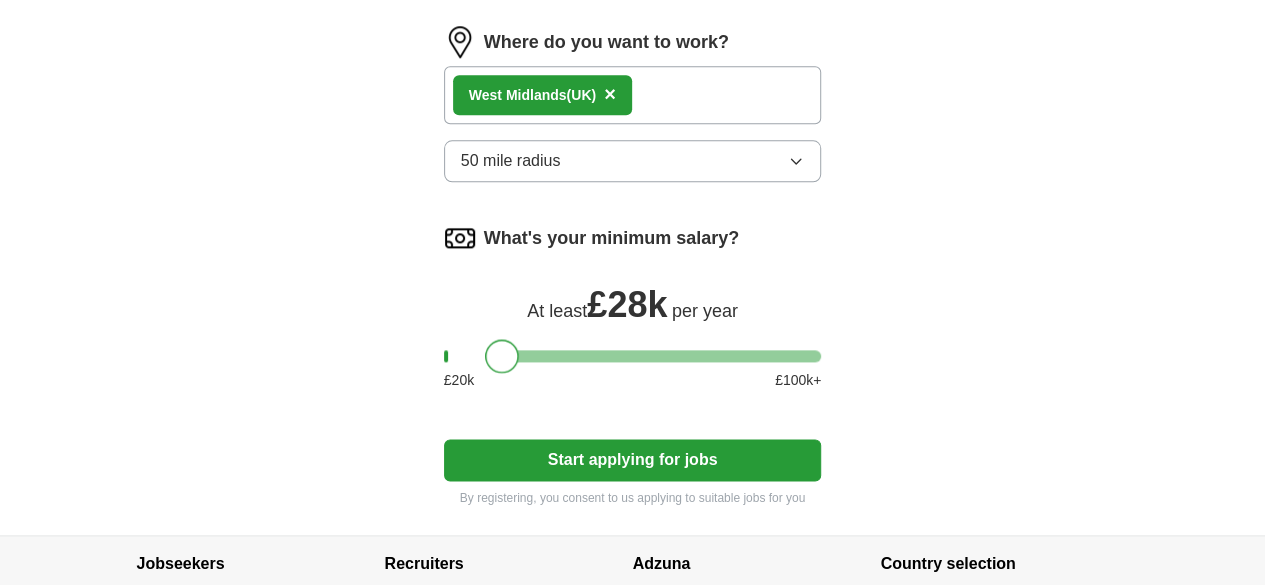 scroll, scrollTop: 1075, scrollLeft: 0, axis: vertical 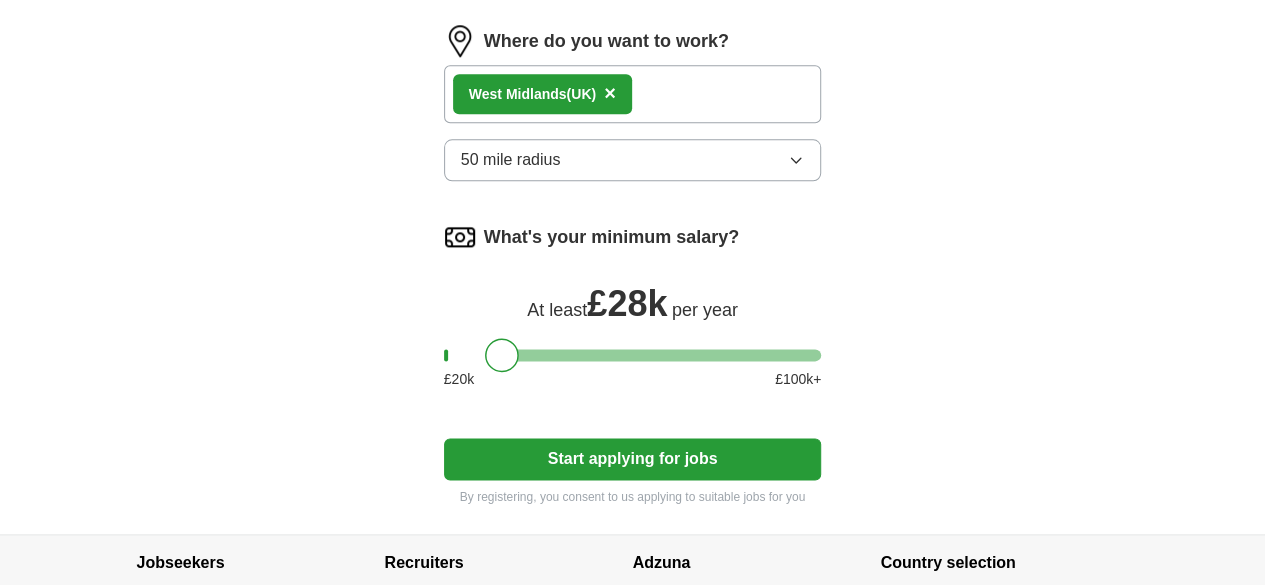 click on "Start applying for jobs" at bounding box center [633, 459] 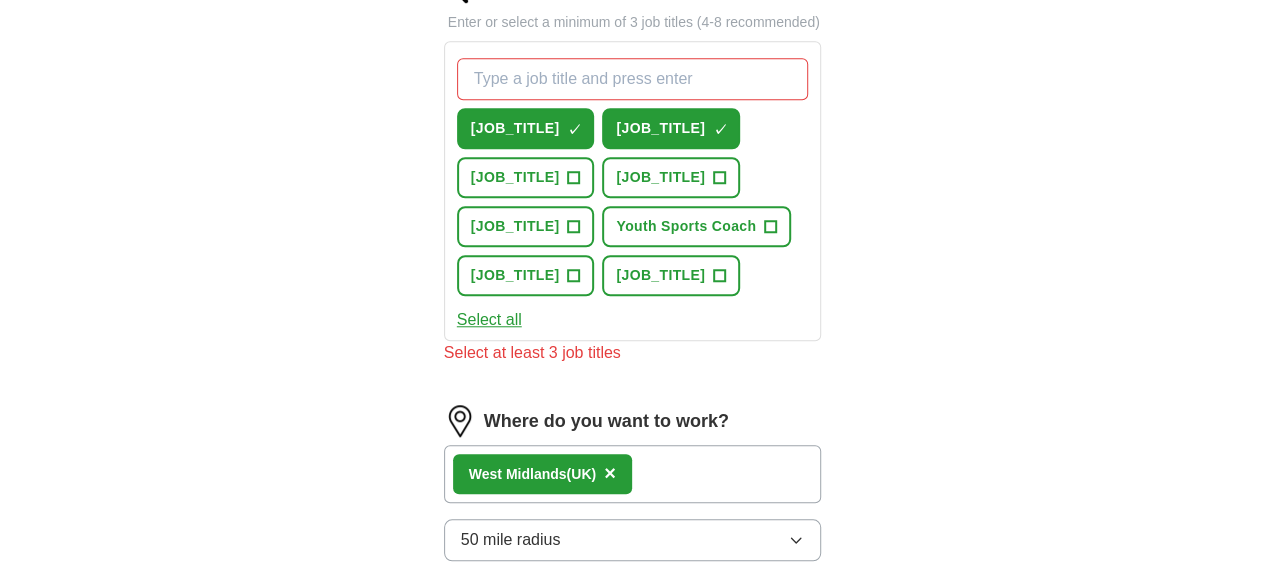 scroll, scrollTop: 718, scrollLeft: 0, axis: vertical 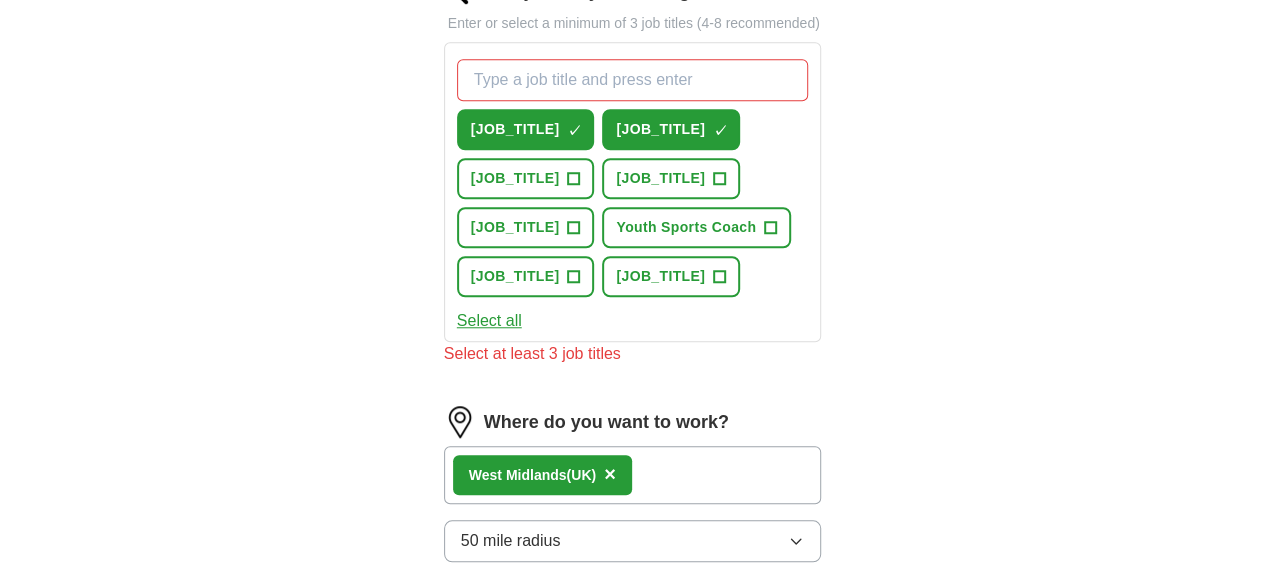 click on "Select all" at bounding box center [489, 321] 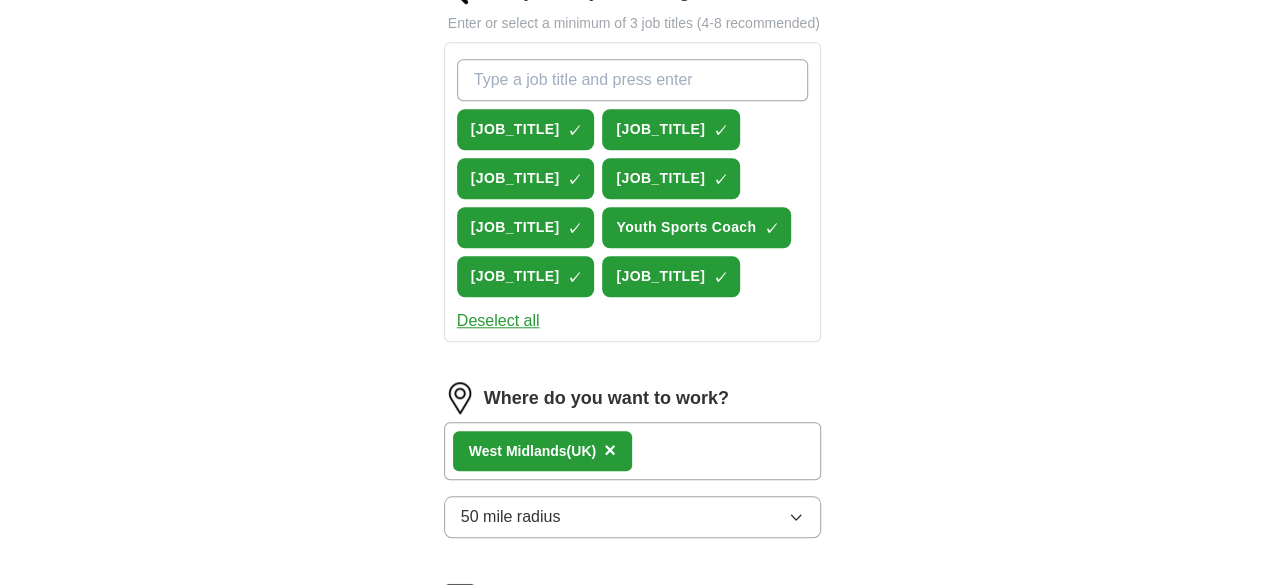 click on "What job are you looking for?" at bounding box center [633, 80] 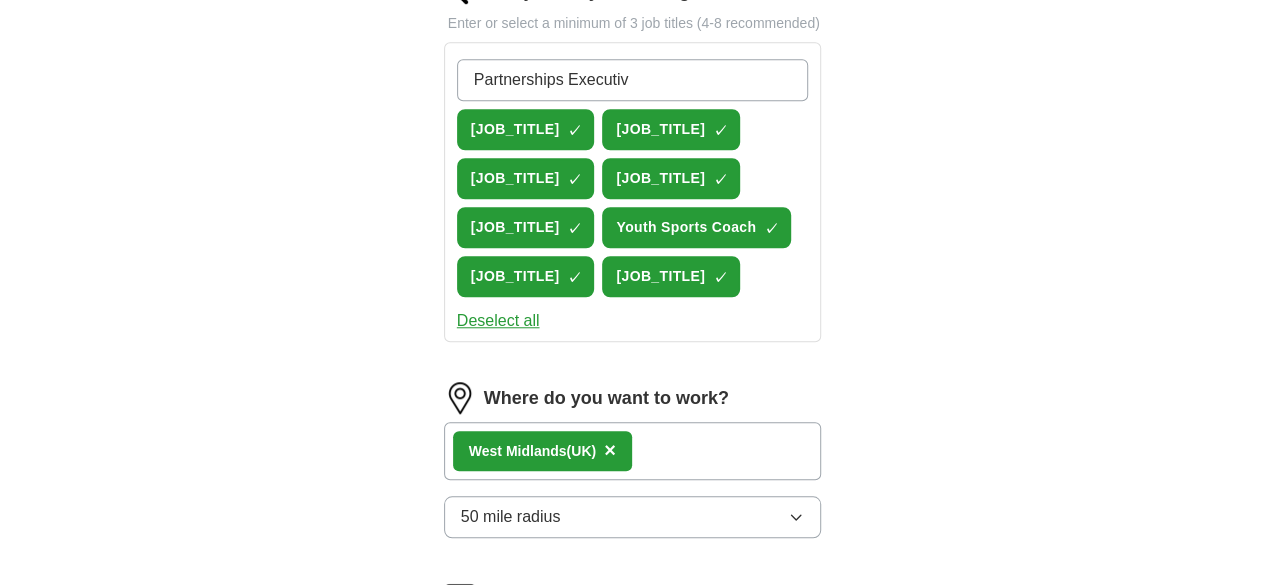 type on "[JOB_TITLE]" 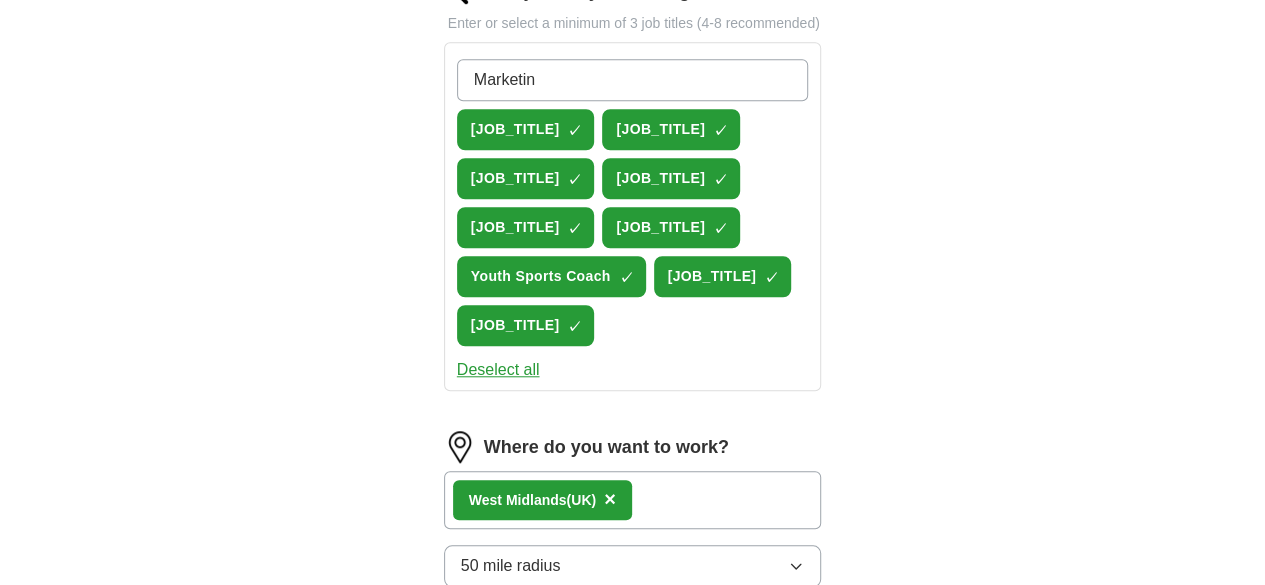 type on "Marketing" 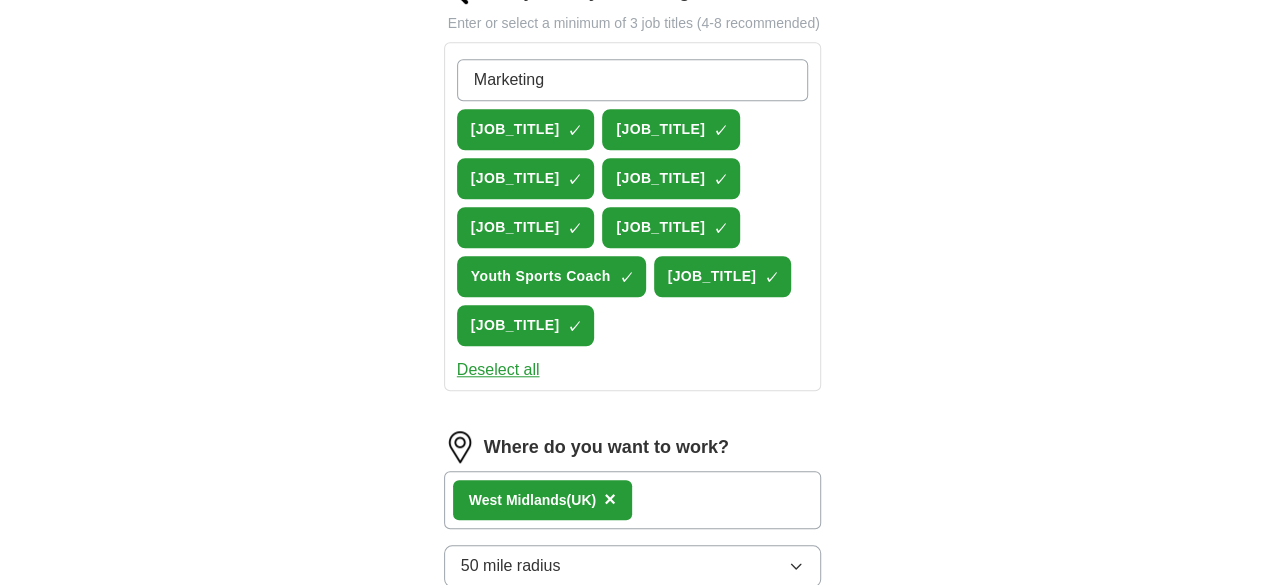 type 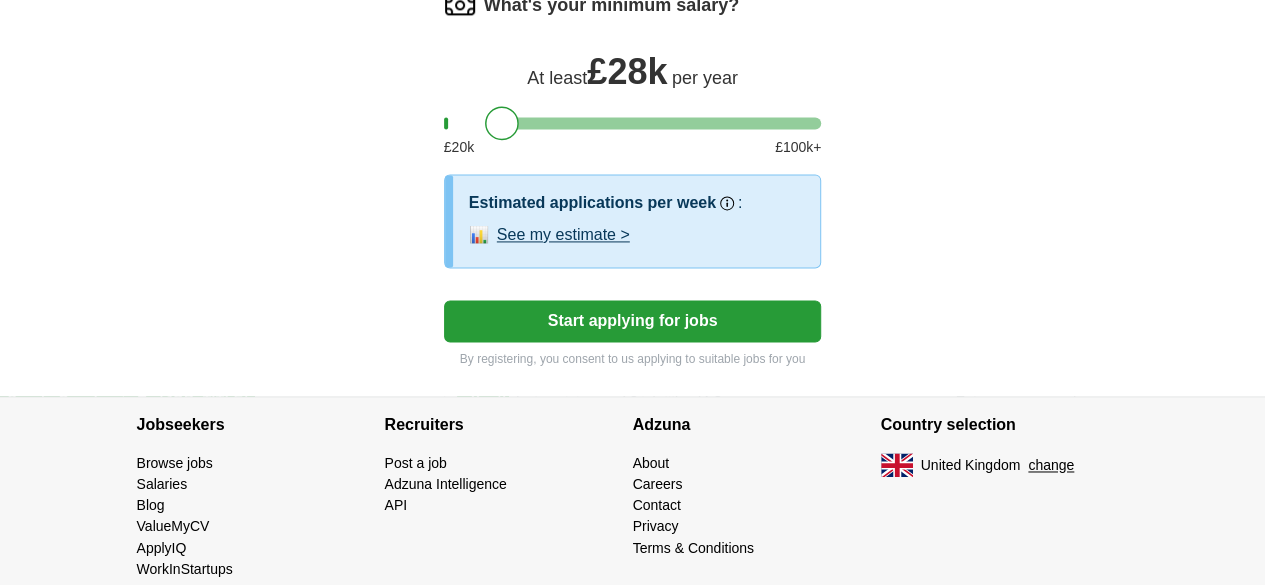 scroll, scrollTop: 1357, scrollLeft: 0, axis: vertical 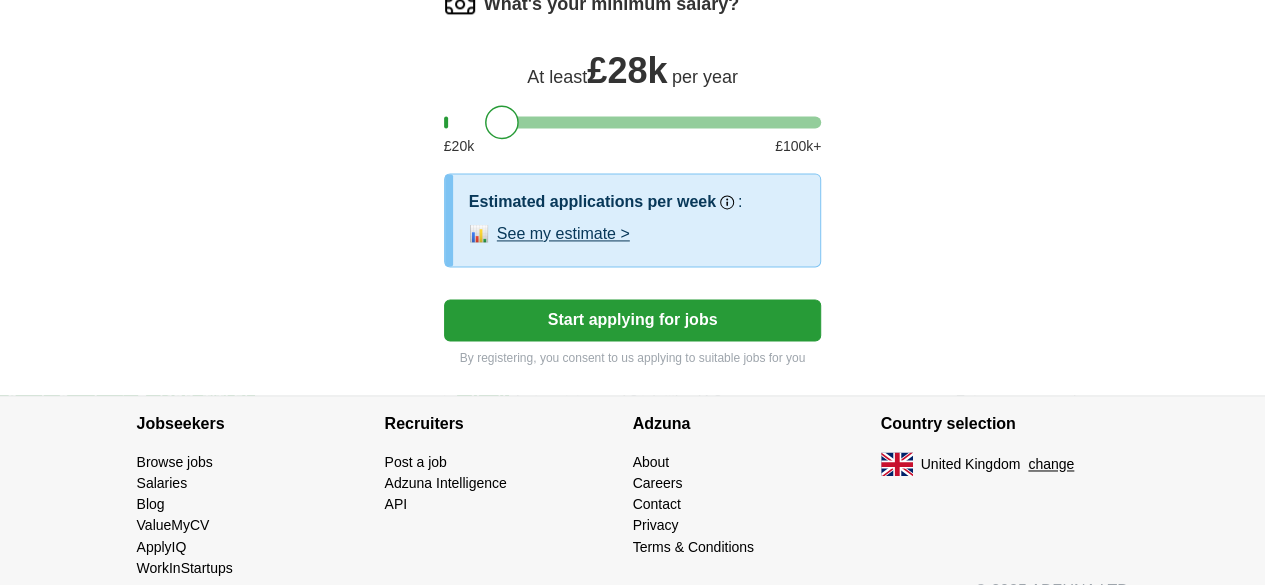 click on "Start applying for jobs" at bounding box center (633, 320) 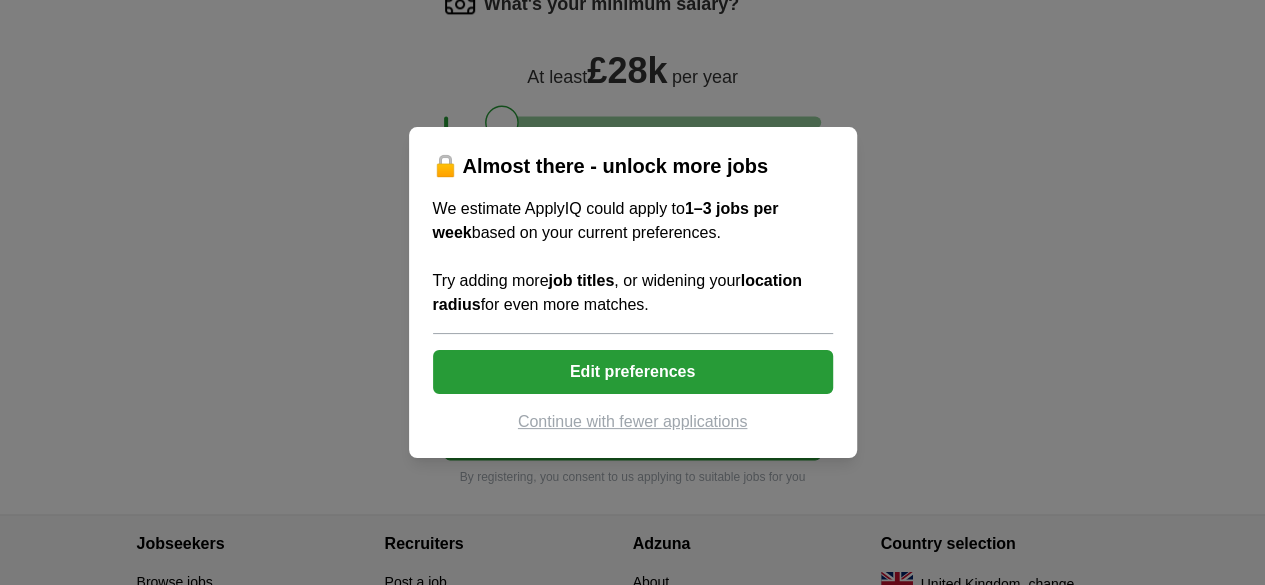click on "Continue with fewer applications" at bounding box center [633, 422] 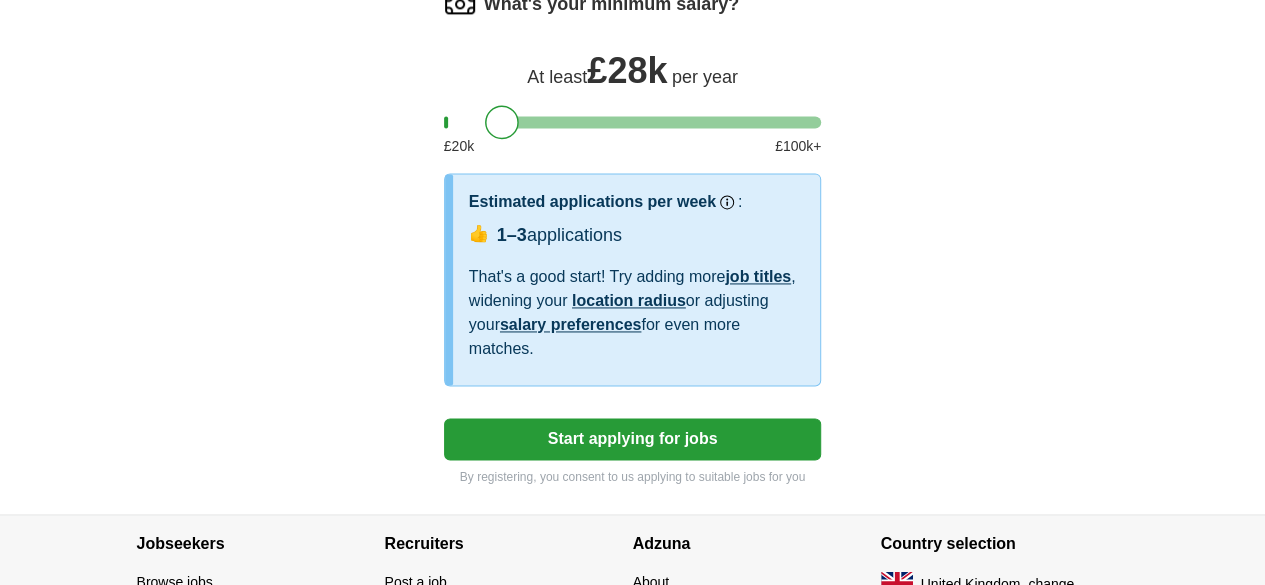 select on "**" 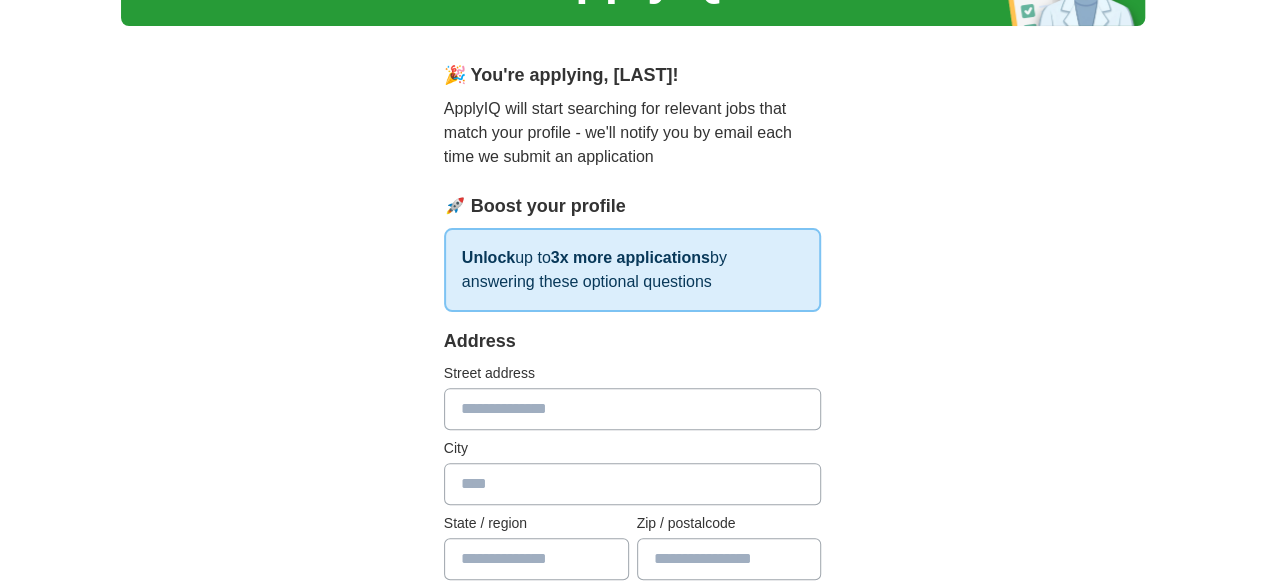 scroll, scrollTop: 263, scrollLeft: 0, axis: vertical 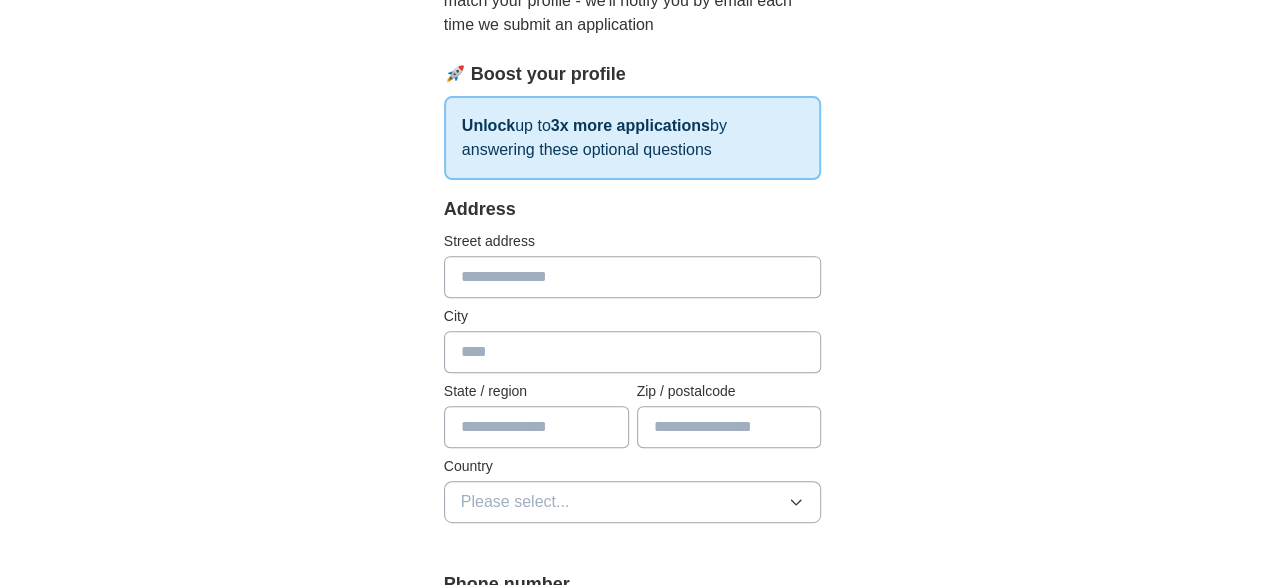 click at bounding box center [633, 277] 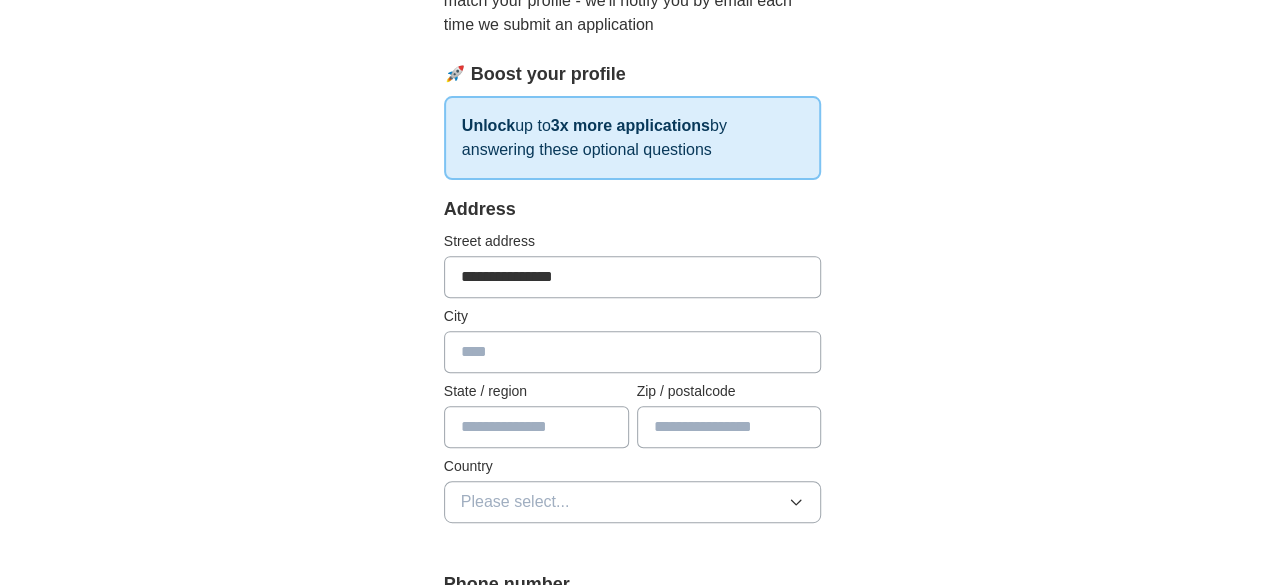 type on "*********" 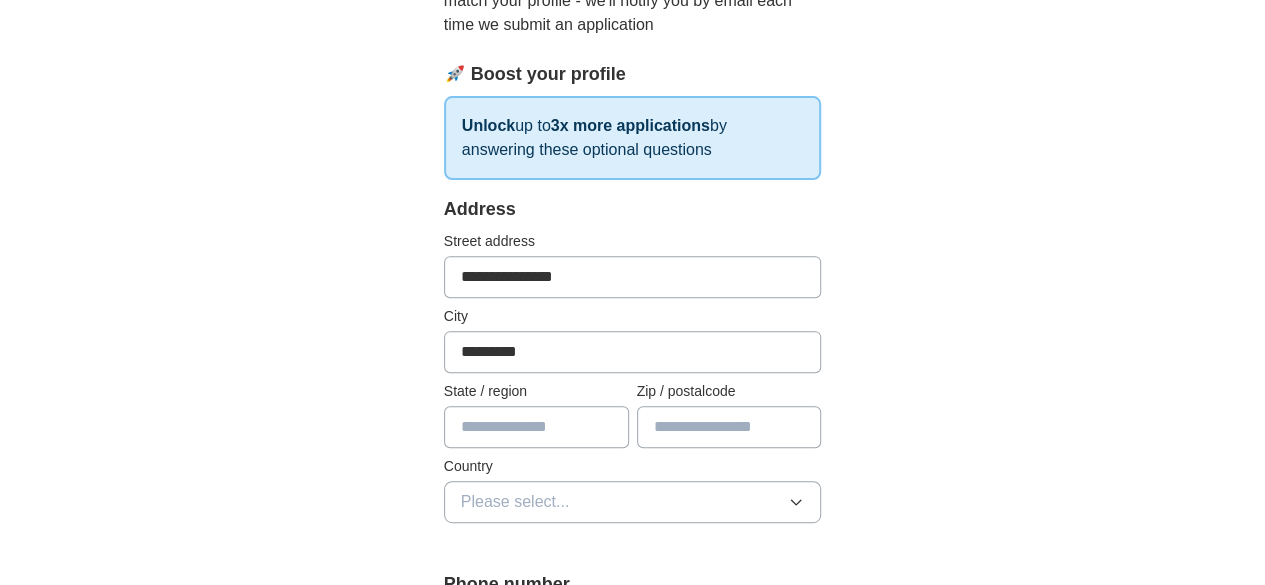 type on "**********" 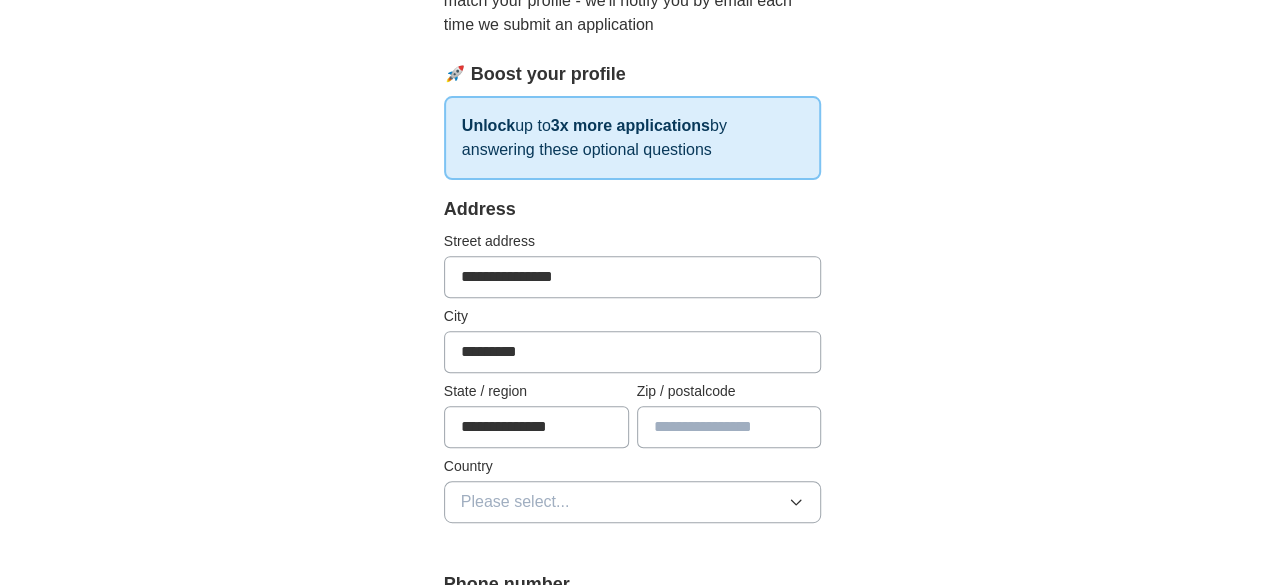 type on "******" 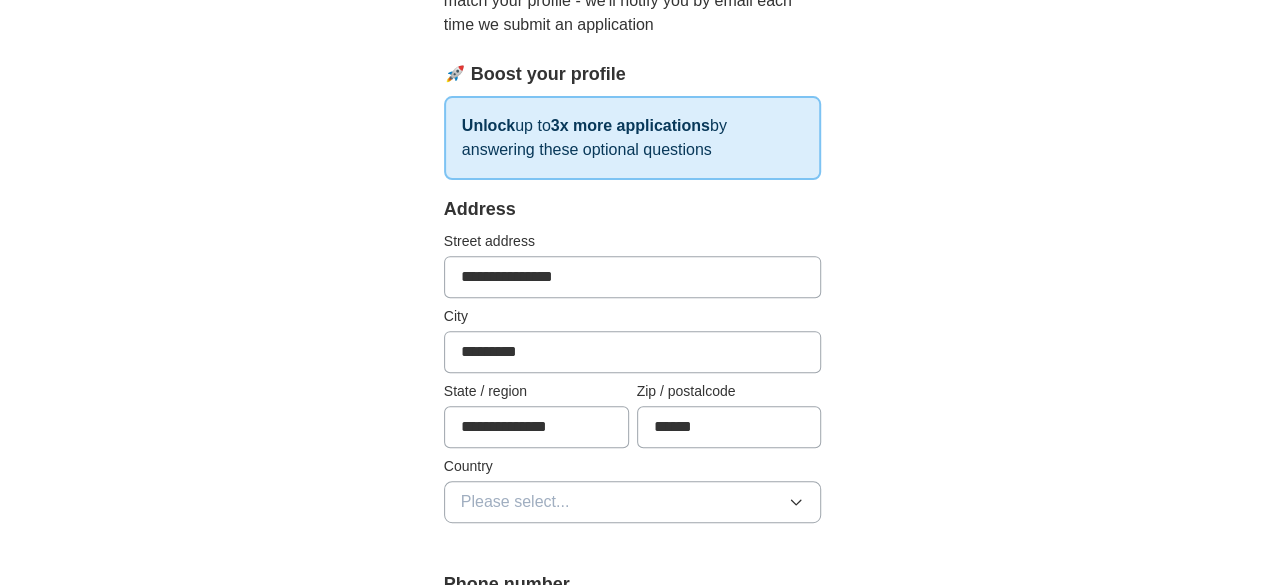 click on "Please select..." at bounding box center (633, 502) 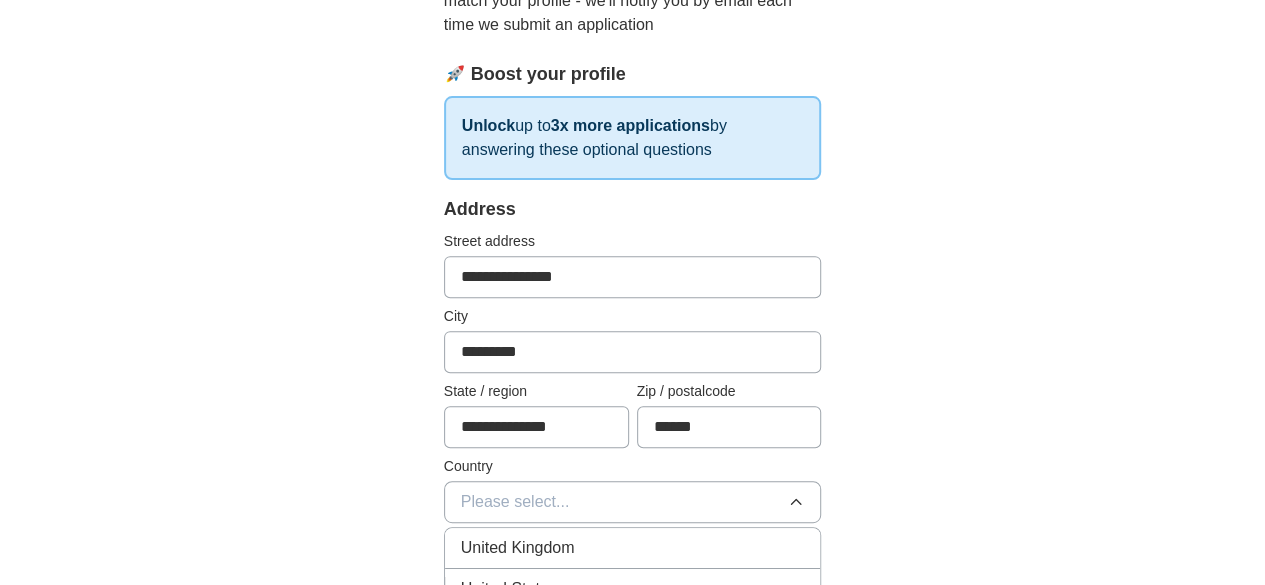 click on "United Kingdom" at bounding box center (633, 548) 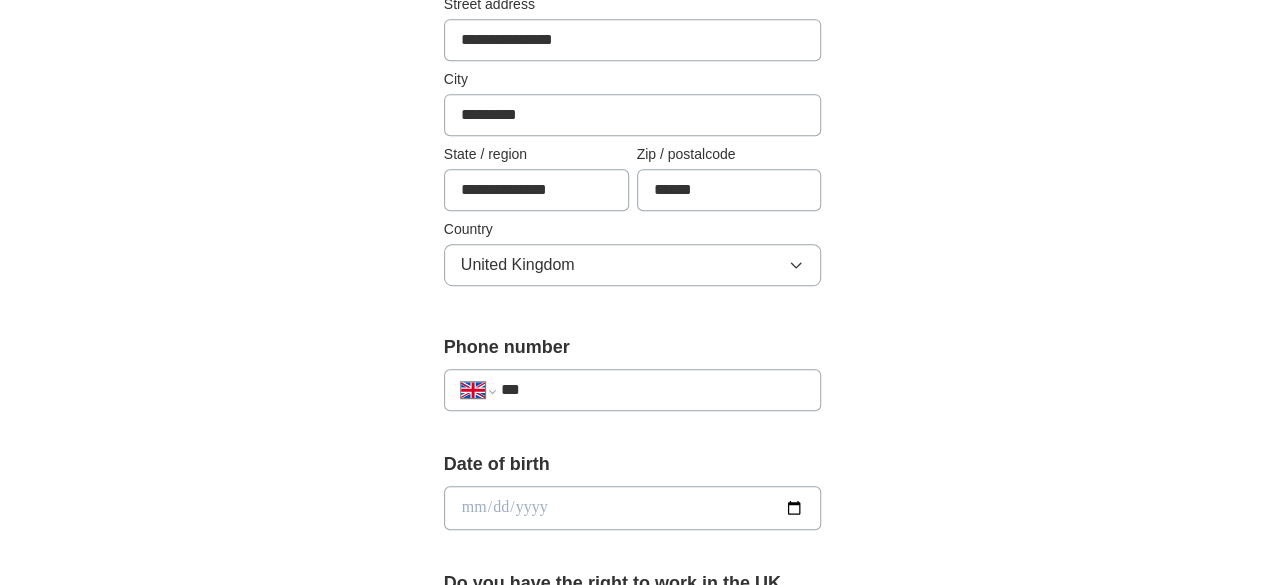 scroll, scrollTop: 504, scrollLeft: 0, axis: vertical 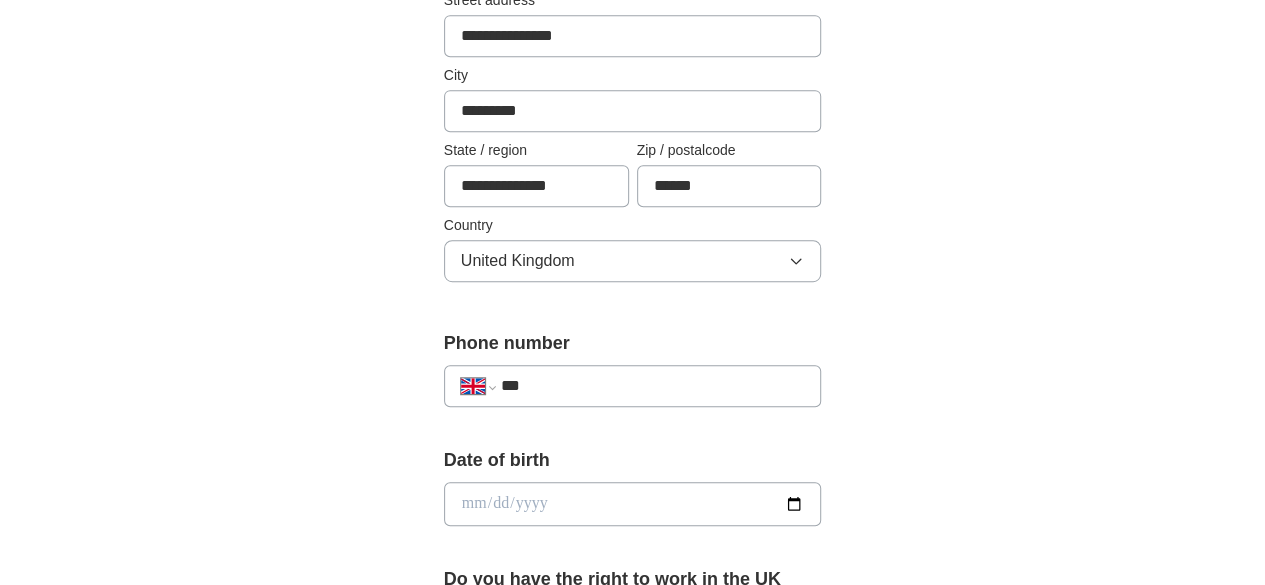 click on "***" at bounding box center (653, 386) 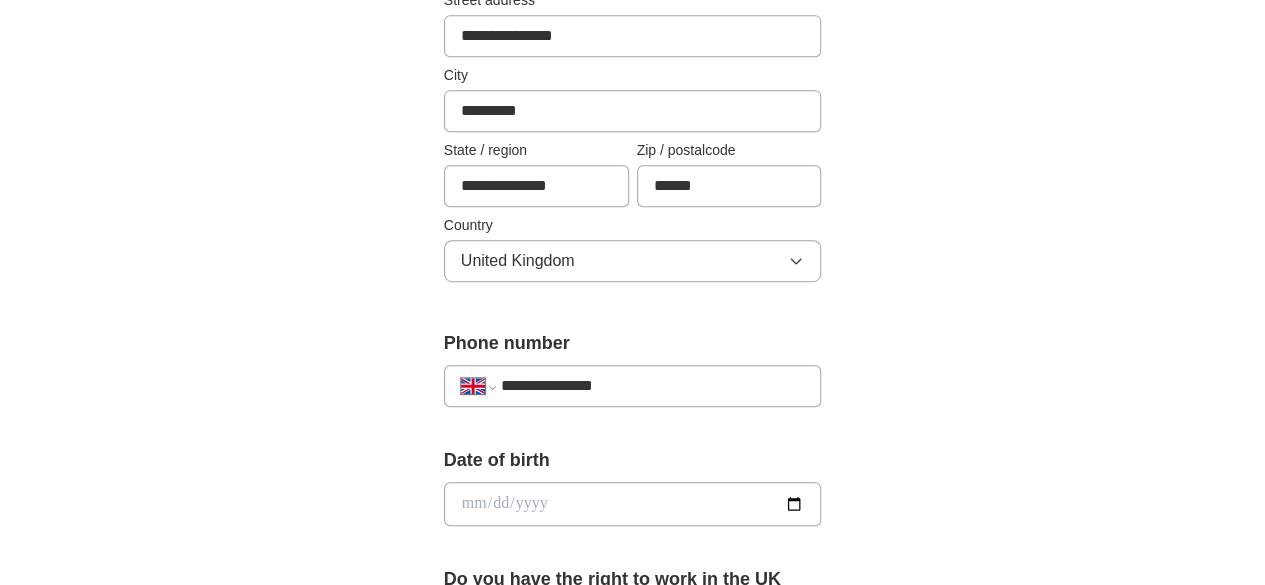 click at bounding box center (633, 504) 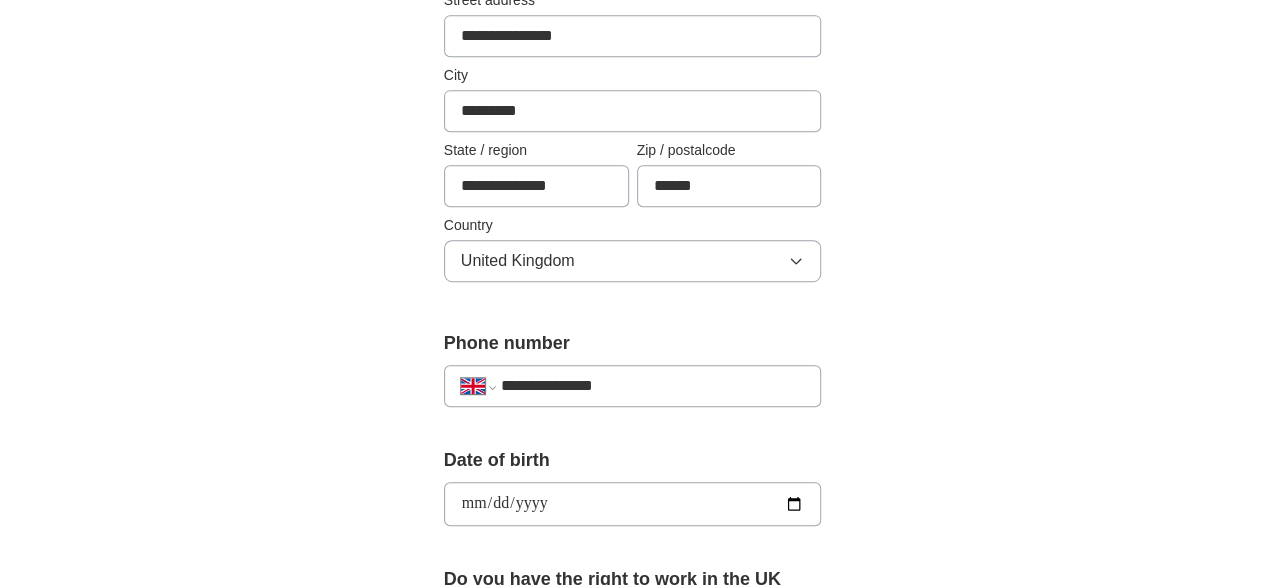 type on "**********" 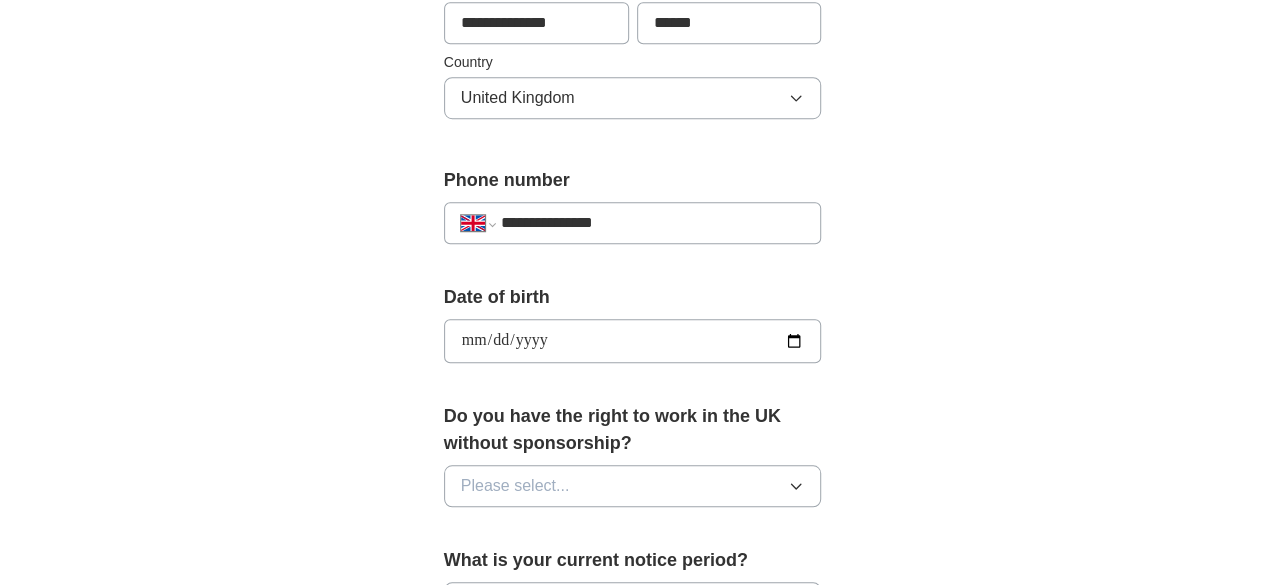 scroll, scrollTop: 709, scrollLeft: 0, axis: vertical 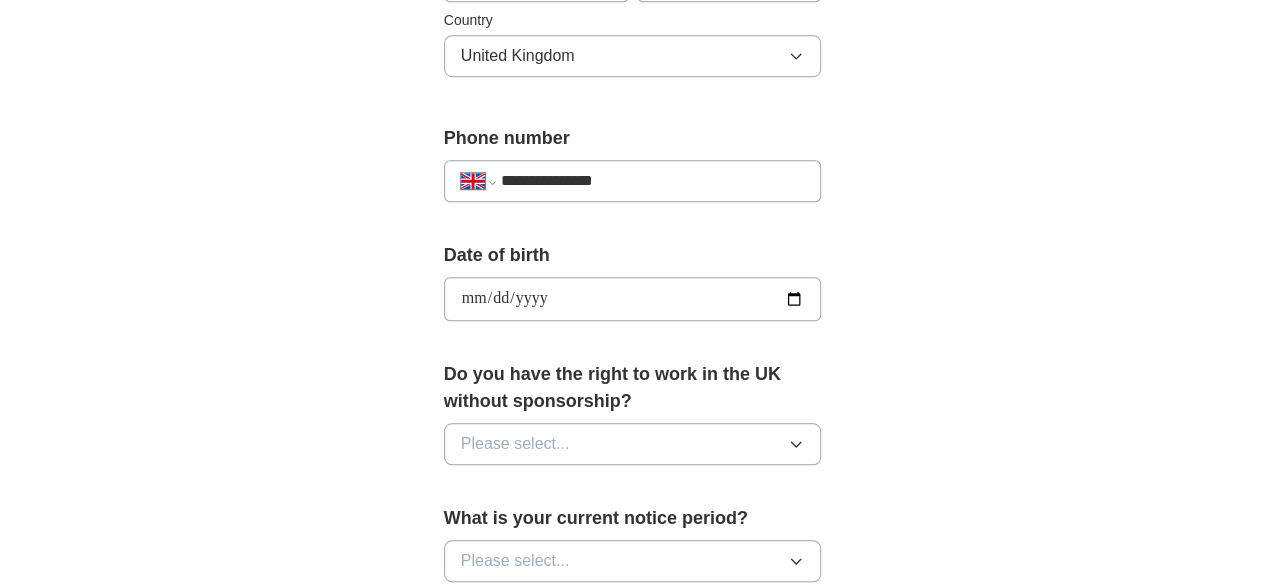 click on "Please select..." at bounding box center (633, 444) 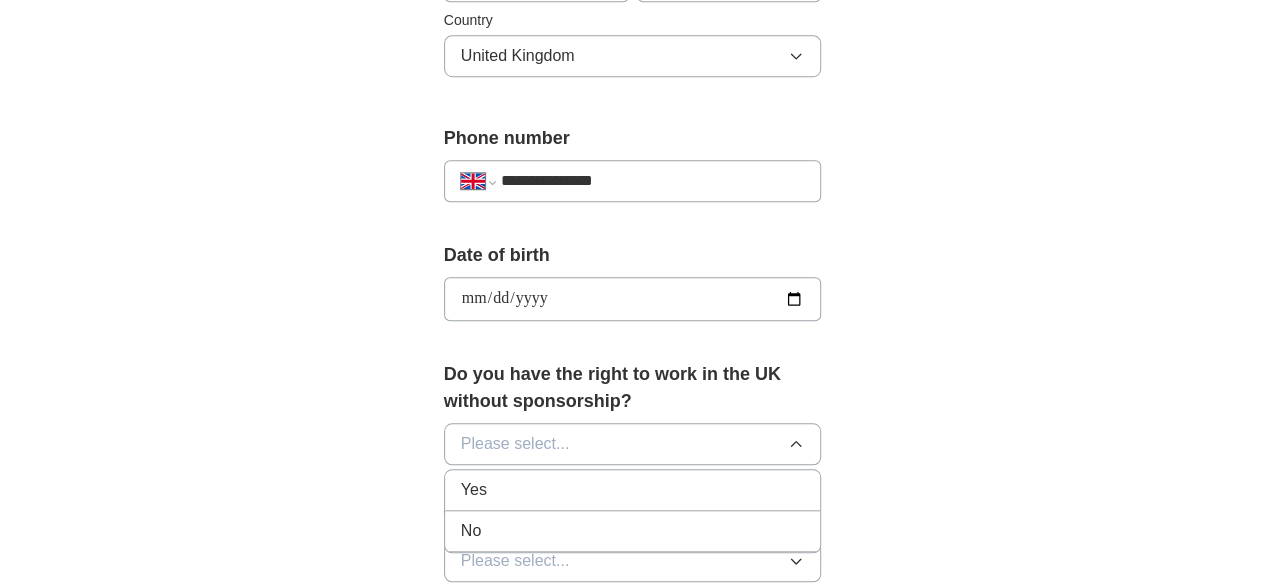click on "Yes" at bounding box center (633, 490) 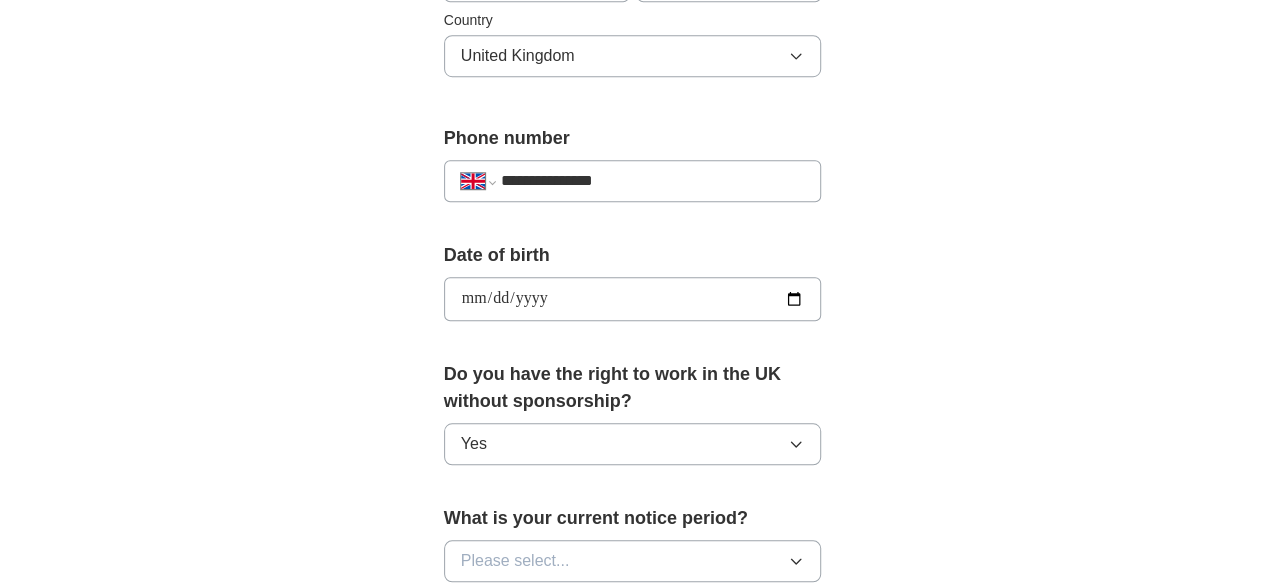 scroll, scrollTop: 800, scrollLeft: 0, axis: vertical 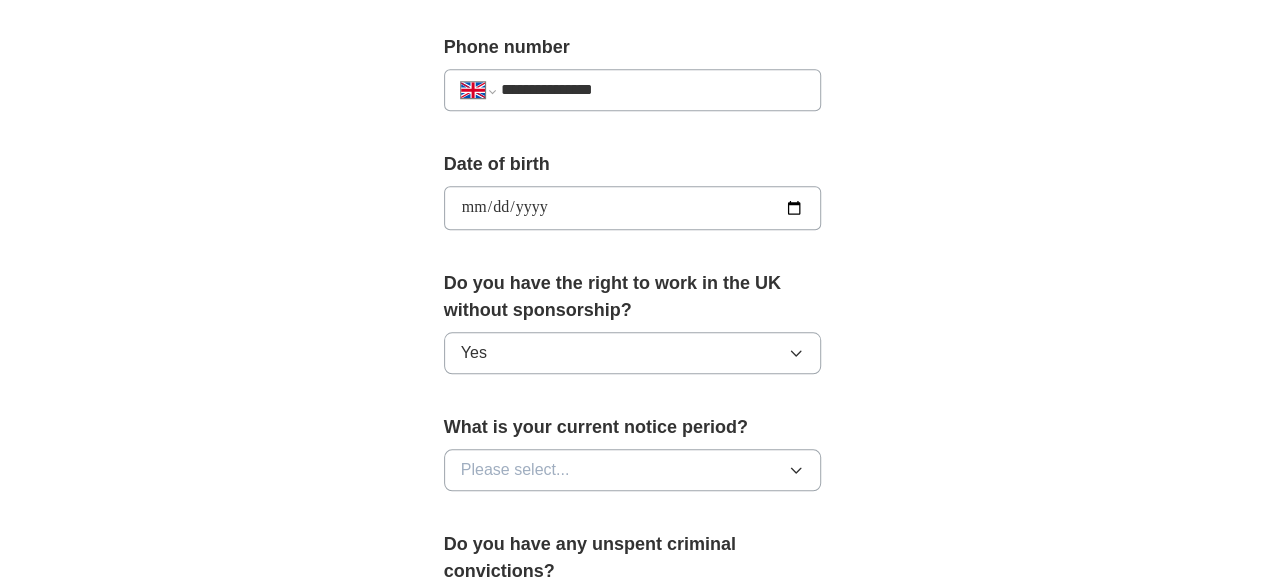 click on "Please select..." at bounding box center [633, 470] 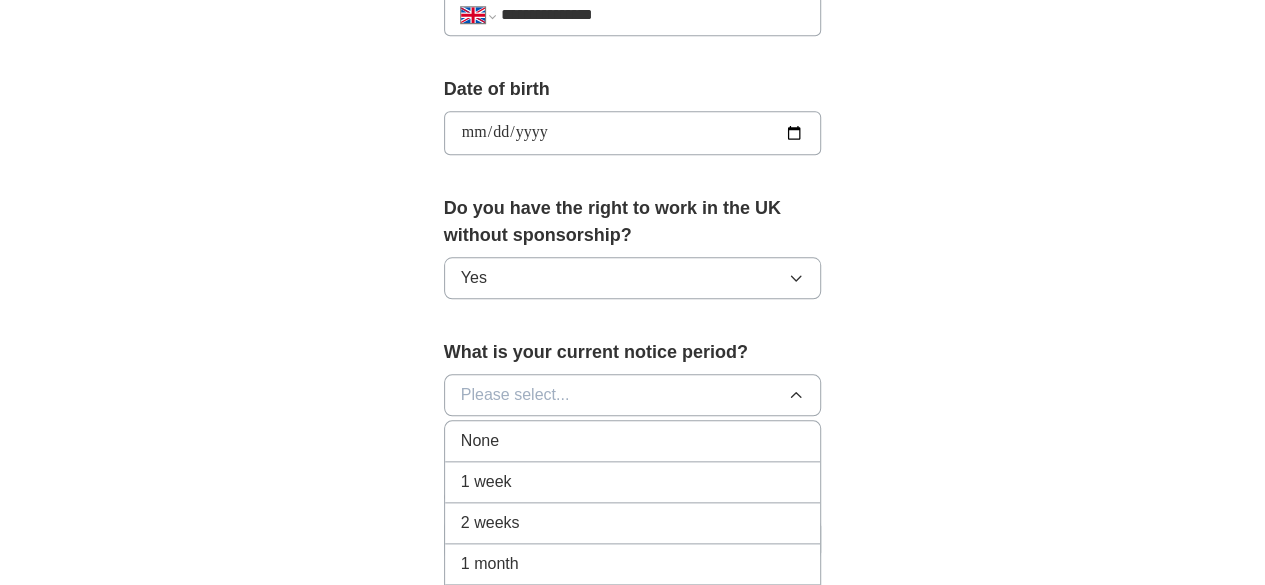 scroll, scrollTop: 928, scrollLeft: 0, axis: vertical 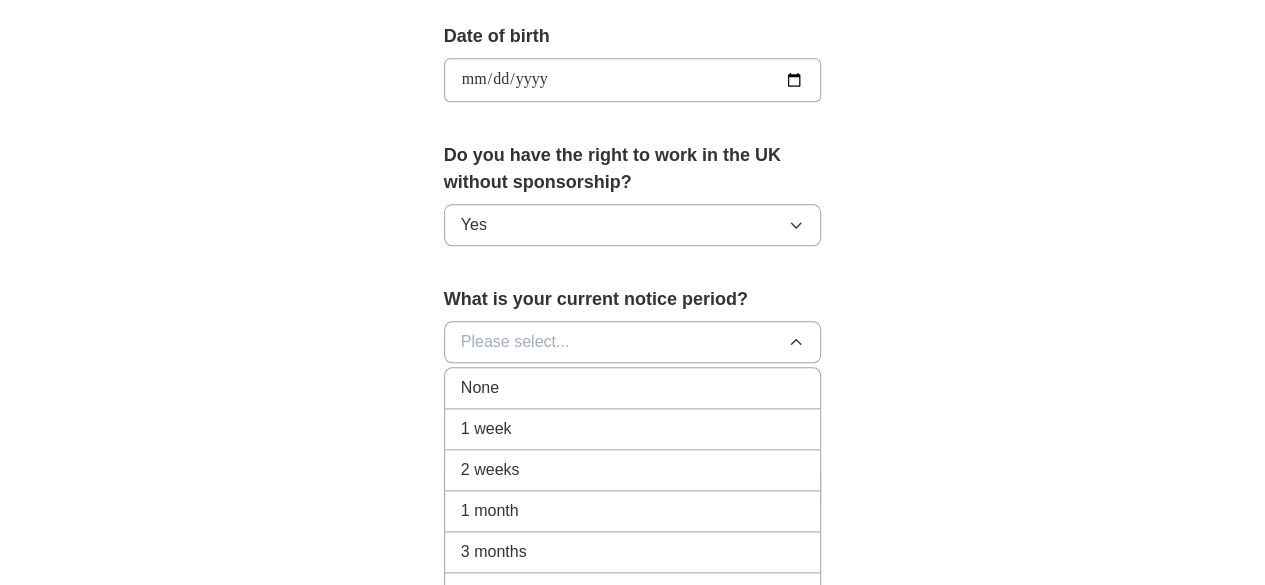 click on "2 weeks" at bounding box center (633, 470) 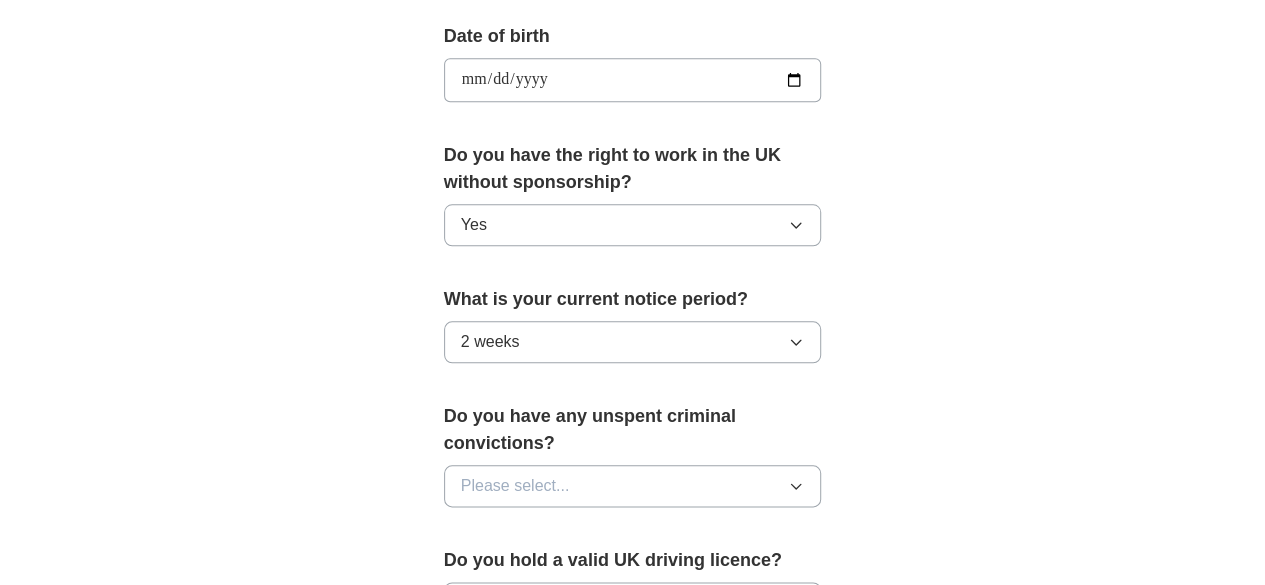 click on "Please select..." at bounding box center (633, 486) 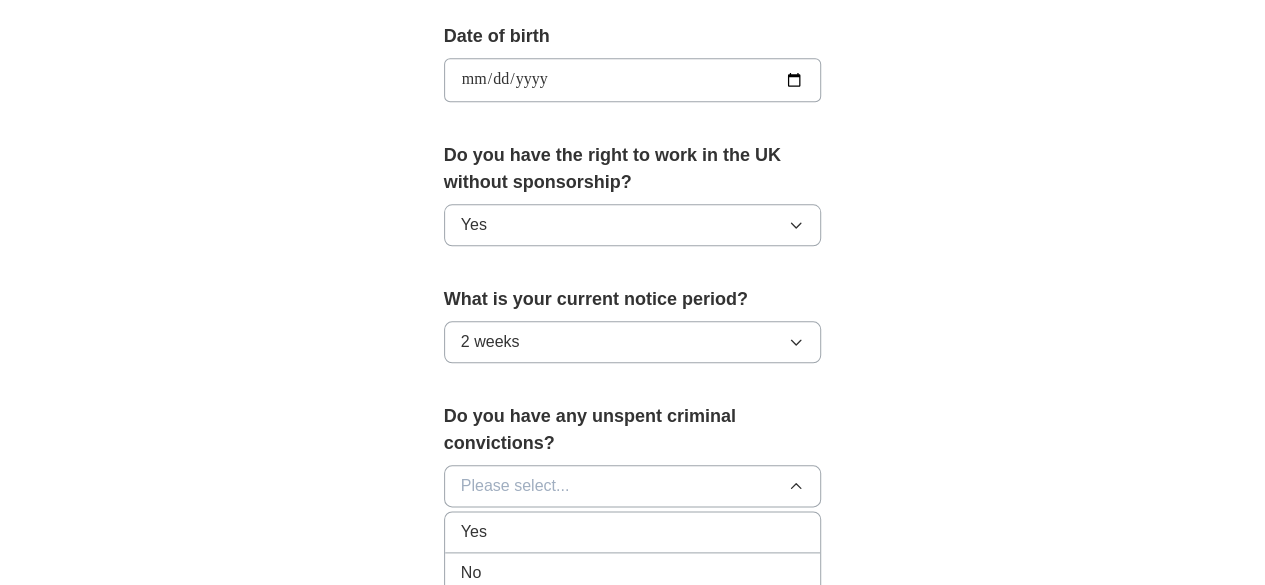 click on "No" at bounding box center (633, 573) 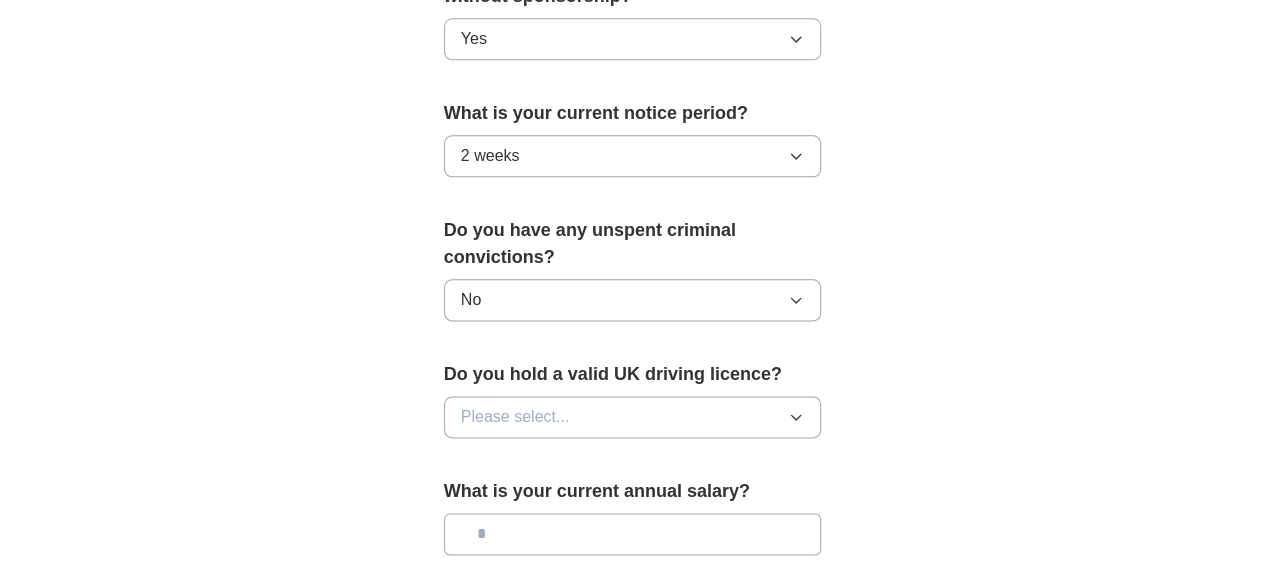 scroll, scrollTop: 1116, scrollLeft: 0, axis: vertical 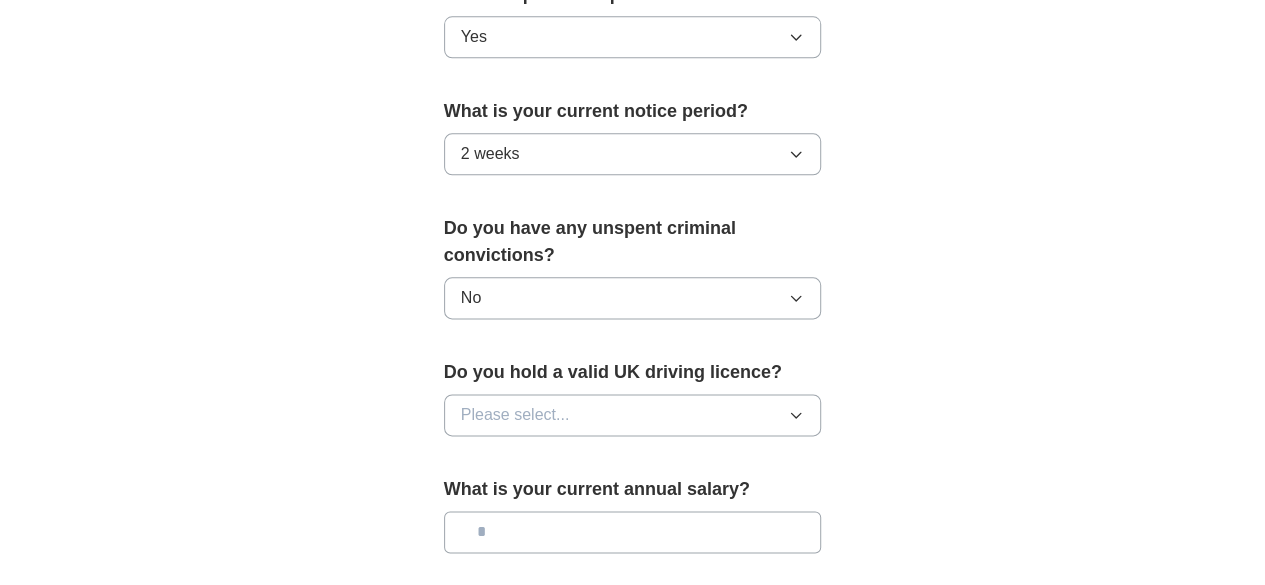 click on "Please select..." at bounding box center [633, 415] 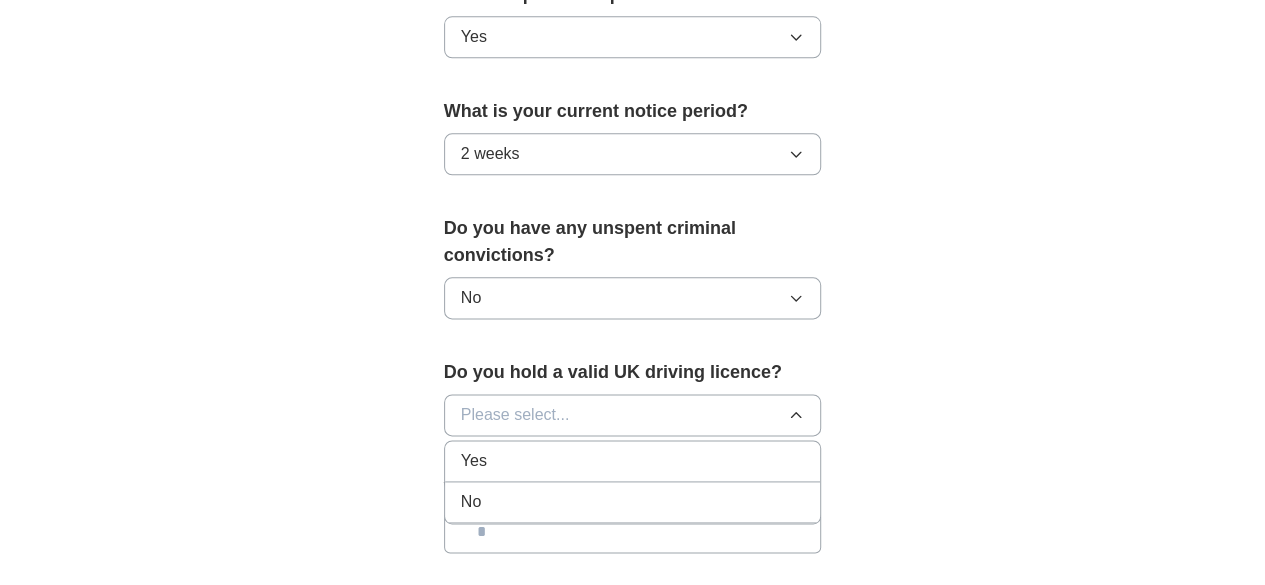 click on "Yes" at bounding box center [633, 461] 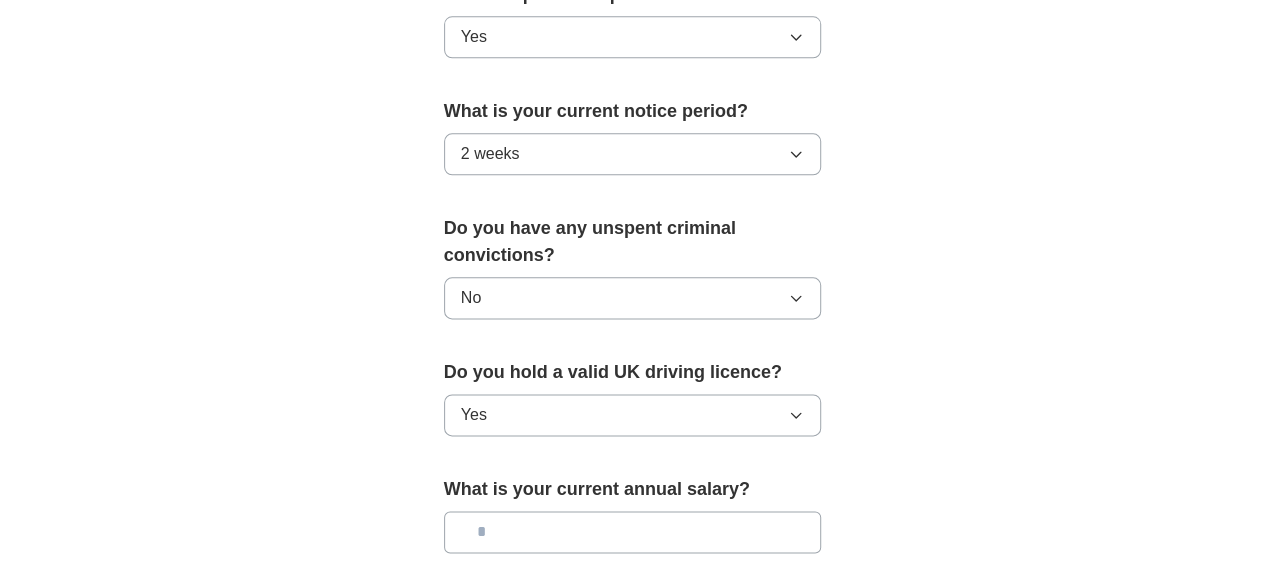 click at bounding box center (633, 532) 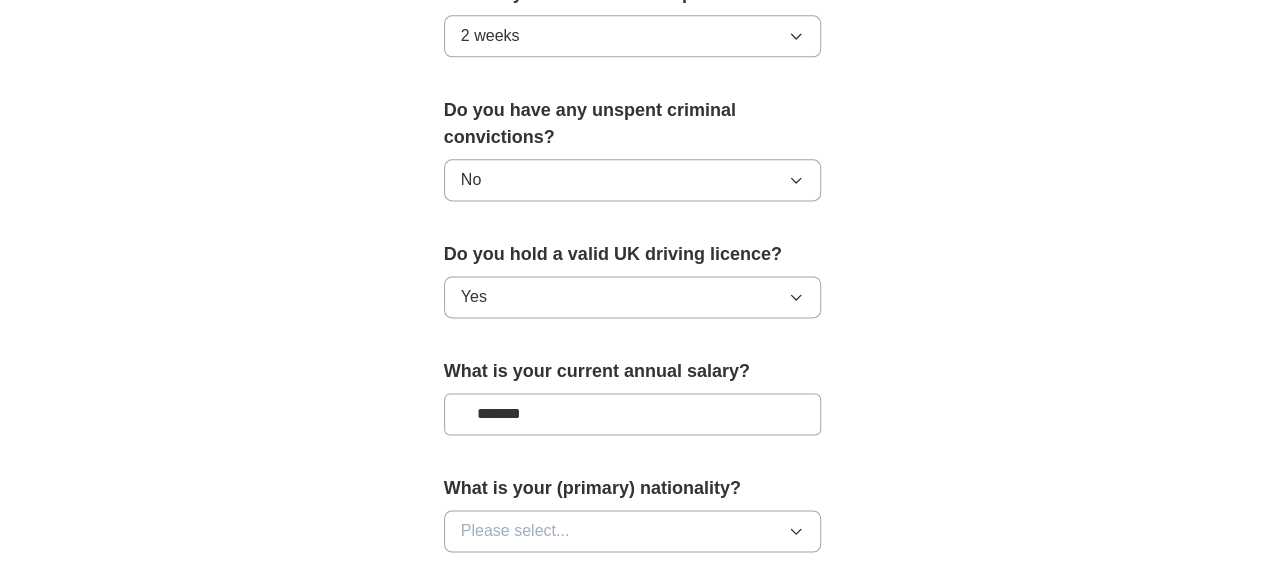 scroll, scrollTop: 1236, scrollLeft: 0, axis: vertical 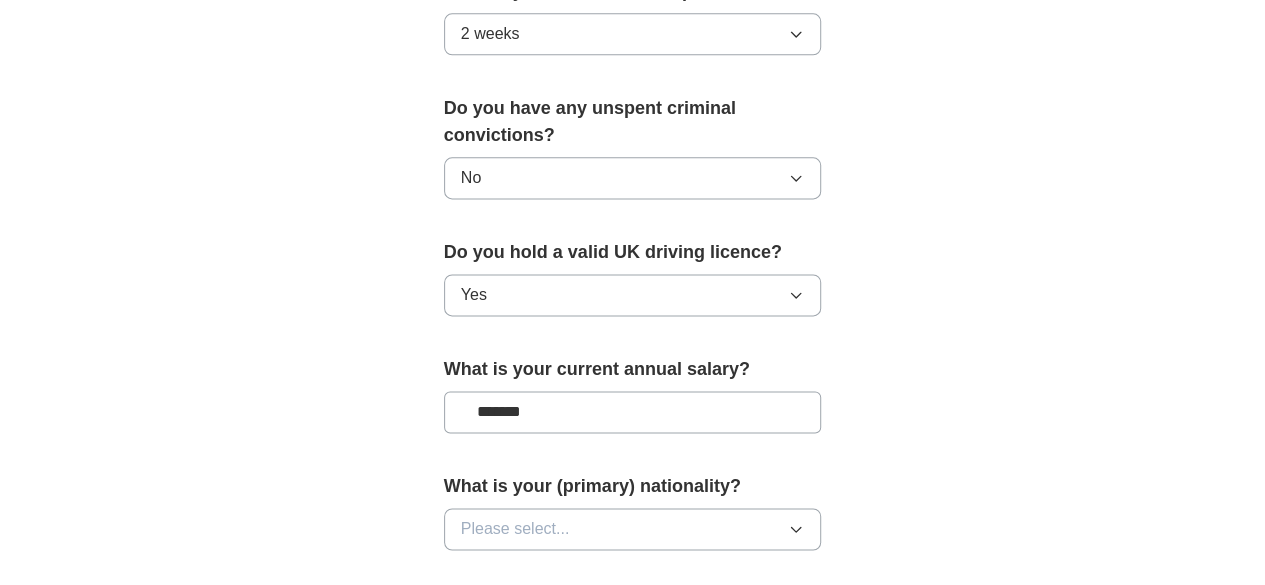 type on "*******" 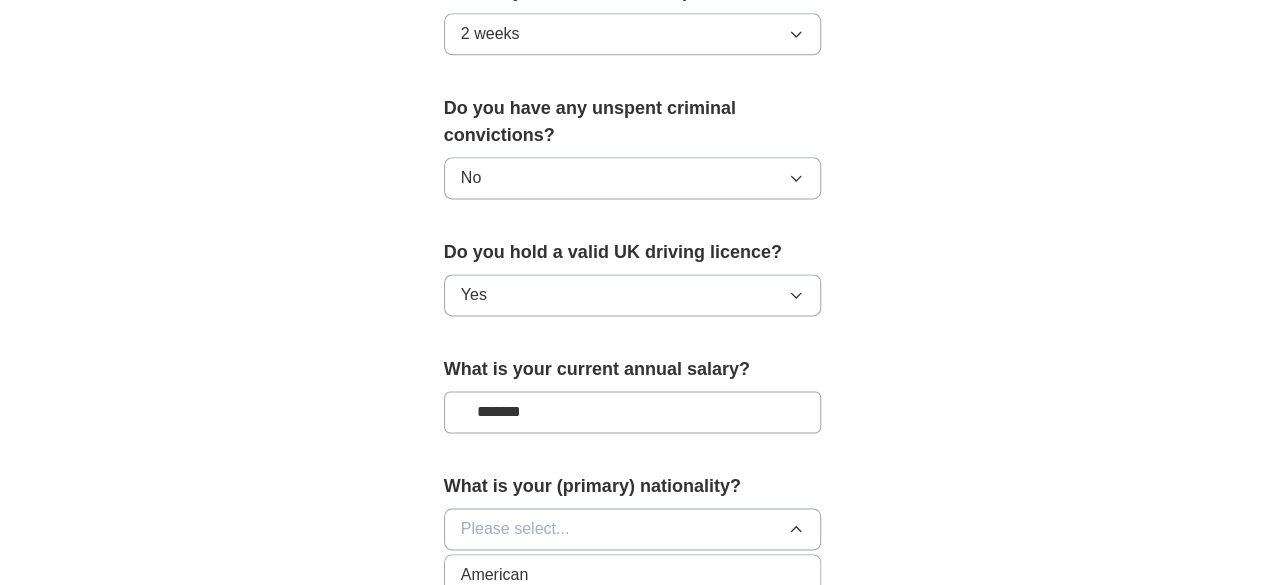 click on "British" at bounding box center (633, 616) 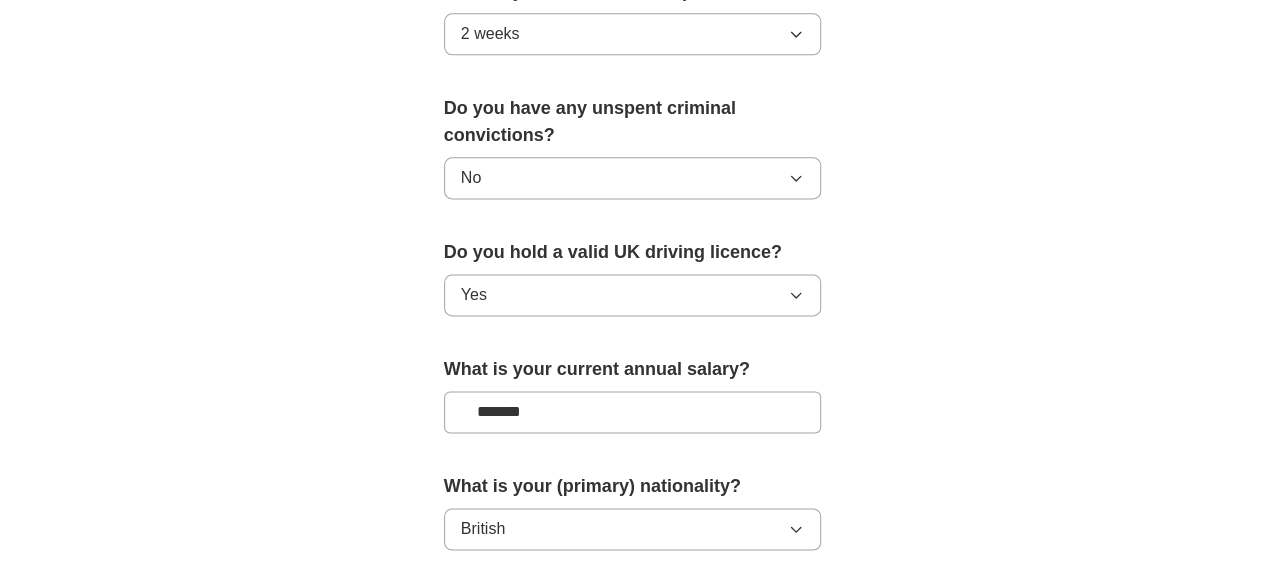 click on "Save and continue" at bounding box center (633, 610) 